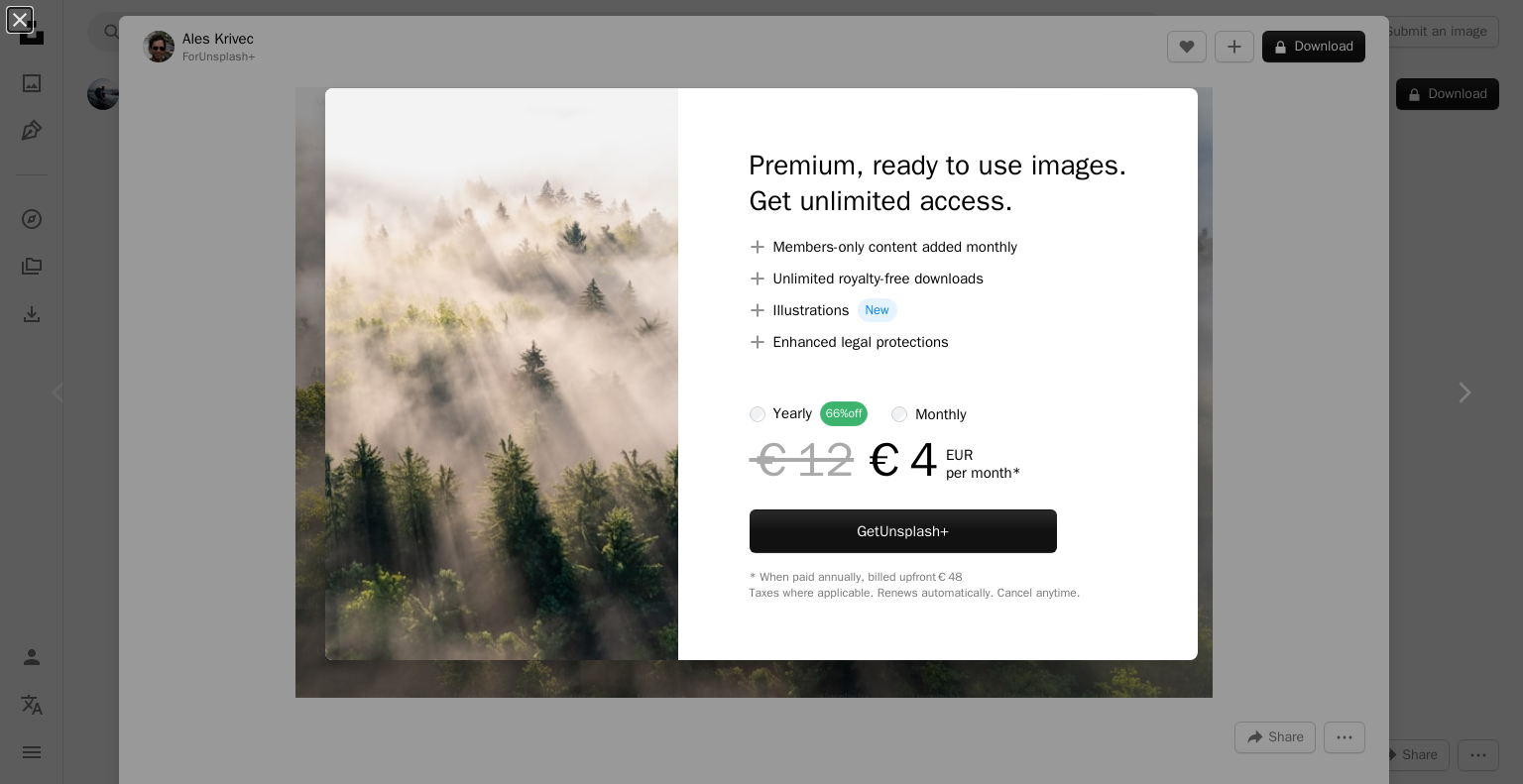 scroll, scrollTop: 1764, scrollLeft: 0, axis: vertical 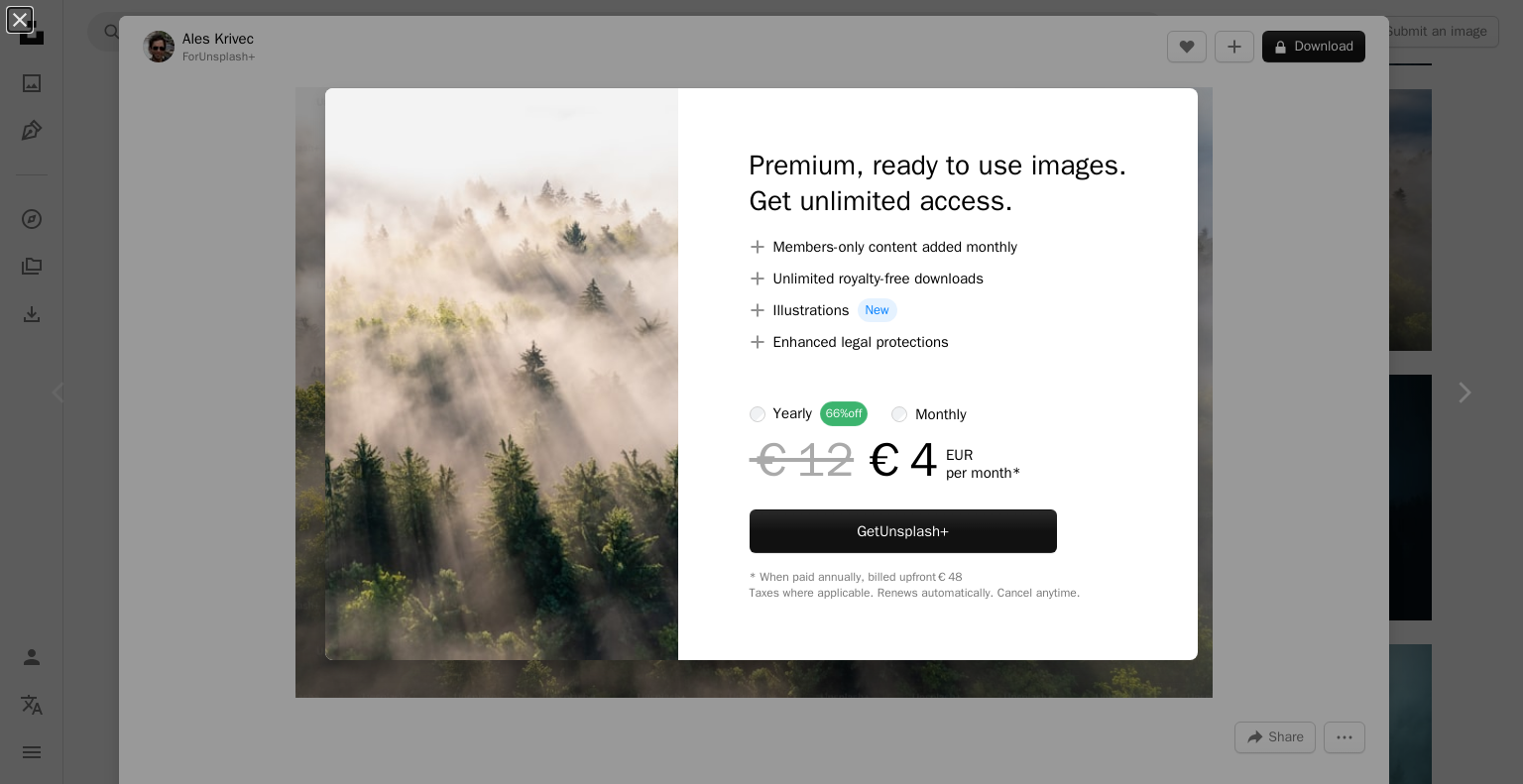 click on "monthly" at bounding box center [928, 413] 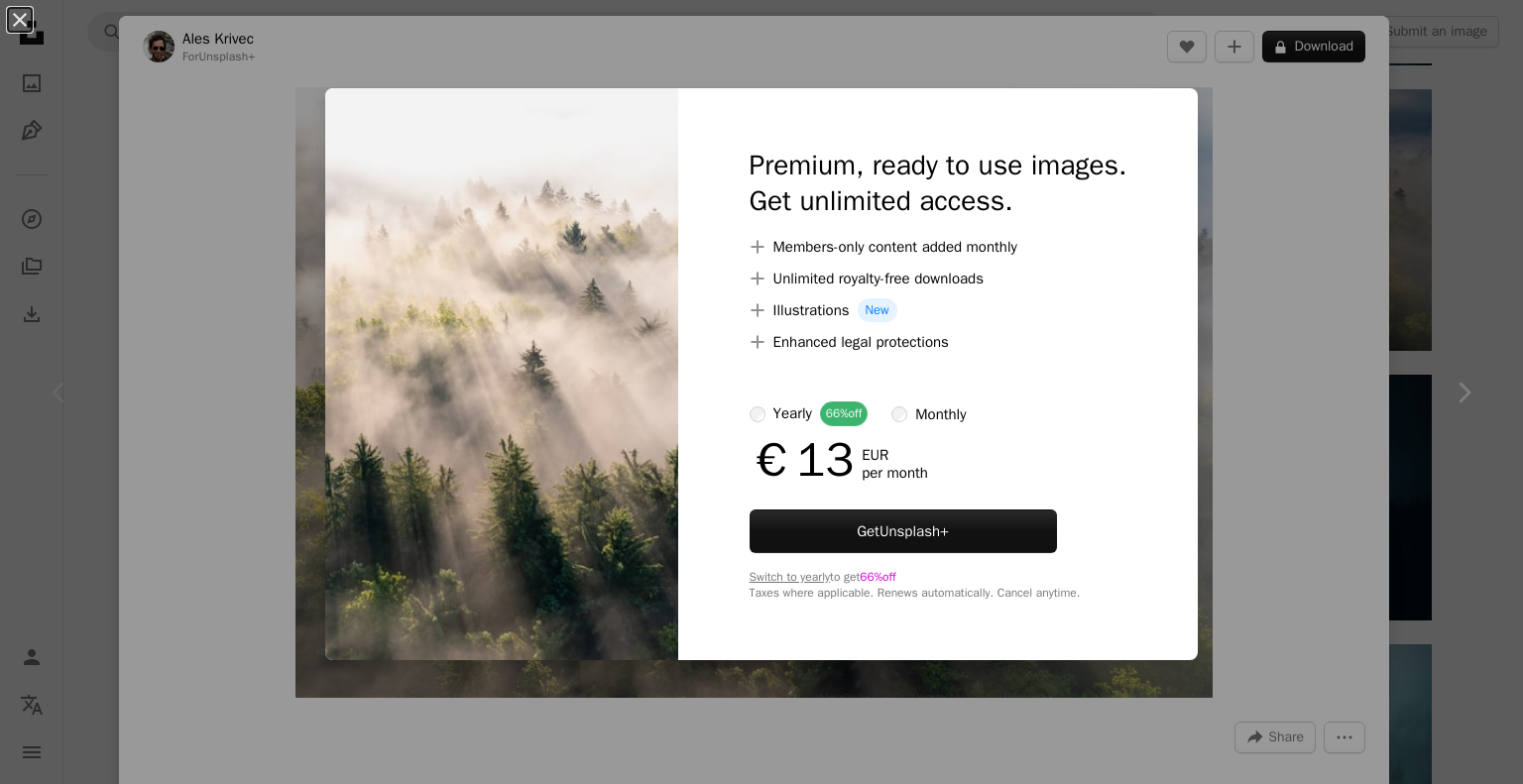 click on "An X shape Premium, ready to use images. Get unlimited access. A plus sign Members-only content added monthly A plus sign Unlimited royalty-free downloads A plus sign Illustrations  New A plus sign Enhanced legal protections yearly 66%  off monthly €13 EUR per month Get  Unsplash+ Switch to yearly  to get  66%  off Taxes where applicable. Renews automatically. Cancel anytime." at bounding box center [762, 392] 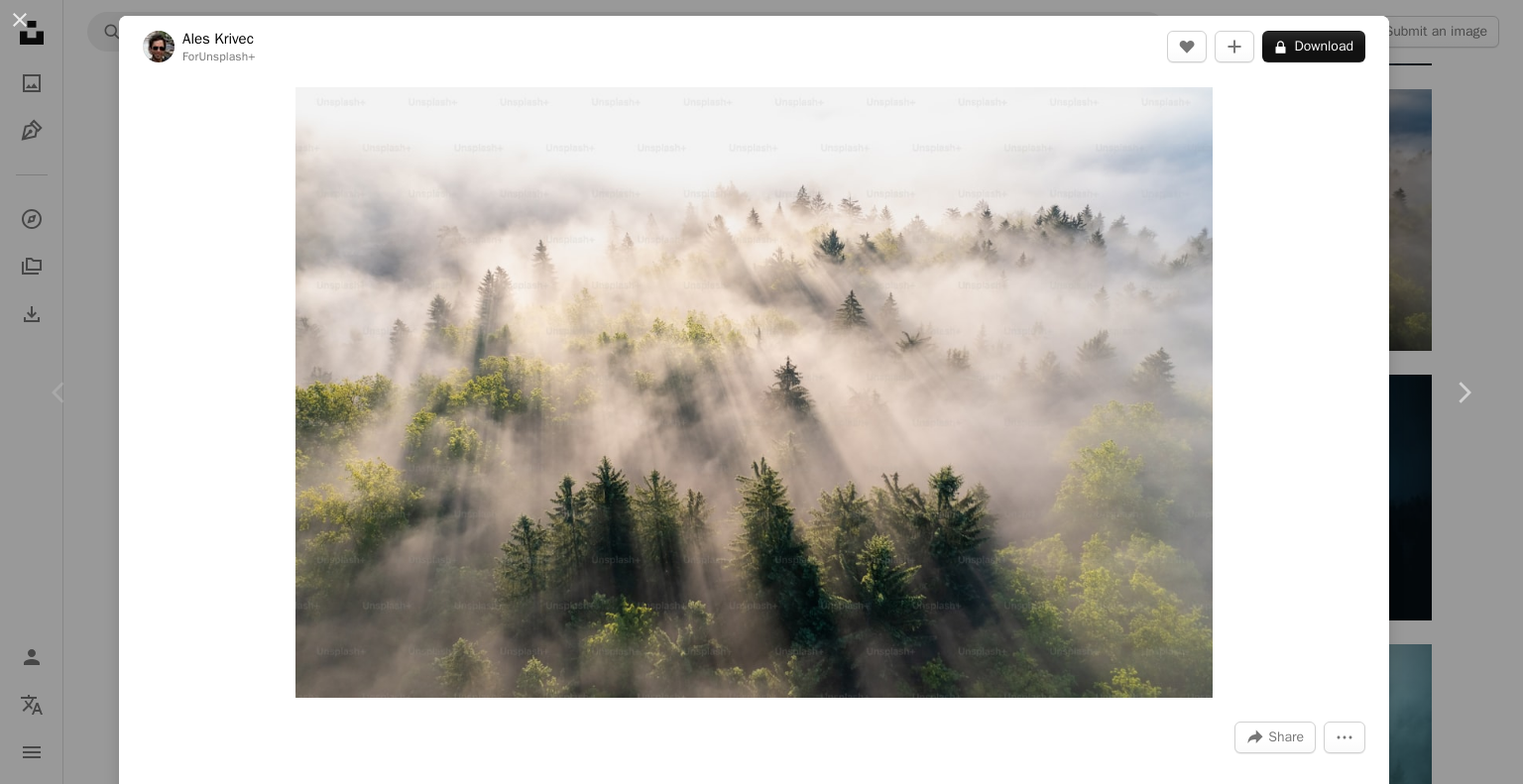 click on "An X shape Chevron left Chevron right [FIRST] [LAST] For Unsplash+ A heart A plus sign A lock Download Zoom in A forward-right arrow Share More Actions Fog in the forest at sunrise. Calendar outlined Published on November 28, 2022 Safety Licensed under the Unsplash+ License forest fog aerial view foggy drone view clean air from above Free stock photos From this series Plus sign for Unsplash+ Plus sign for Unsplash+ Related images Plus sign for Unsplash+ A heart A plus sign [FIRST] [LAST] For Unsplash+ A lock Download Plus sign for Unsplash+ A heart A plus sign [FIRST] [LAST] For Unsplash+ A lock Download Plus sign for Unsplash+ A heart A plus sign Unsplash+ Community For Unsplash+ A lock Download Plus sign for Unsplash+ A heart A plus sign Unsplash+ Community For Unsplash+ A lock Download Plus sign for Unsplash+ A heart A plus sign [FIRST] [LAST] For Unsplash+ A lock Download Plus sign for Unsplash+ A heart A plus sign For" at bounding box center [762, 392] 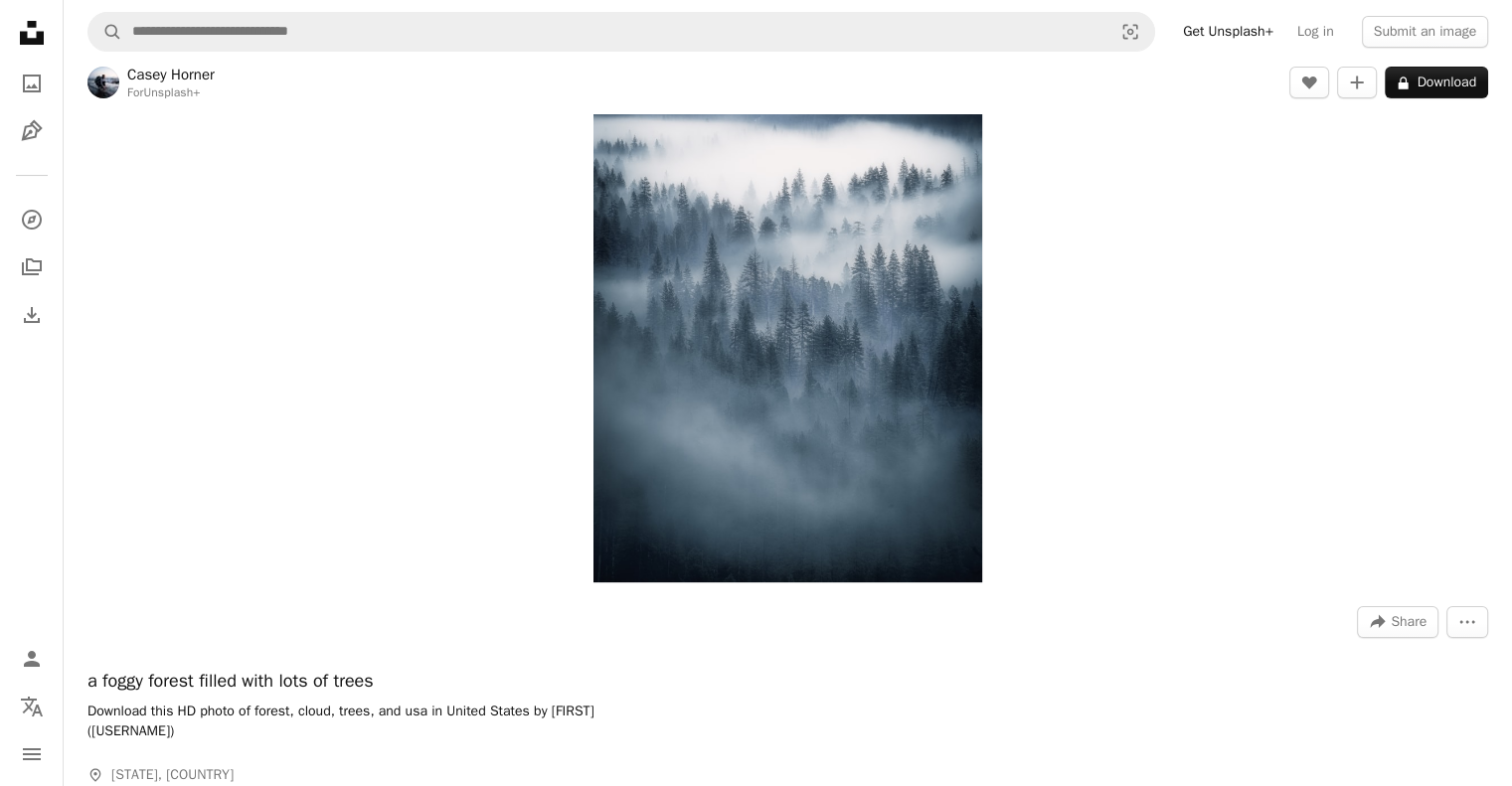 scroll, scrollTop: 0, scrollLeft: 0, axis: both 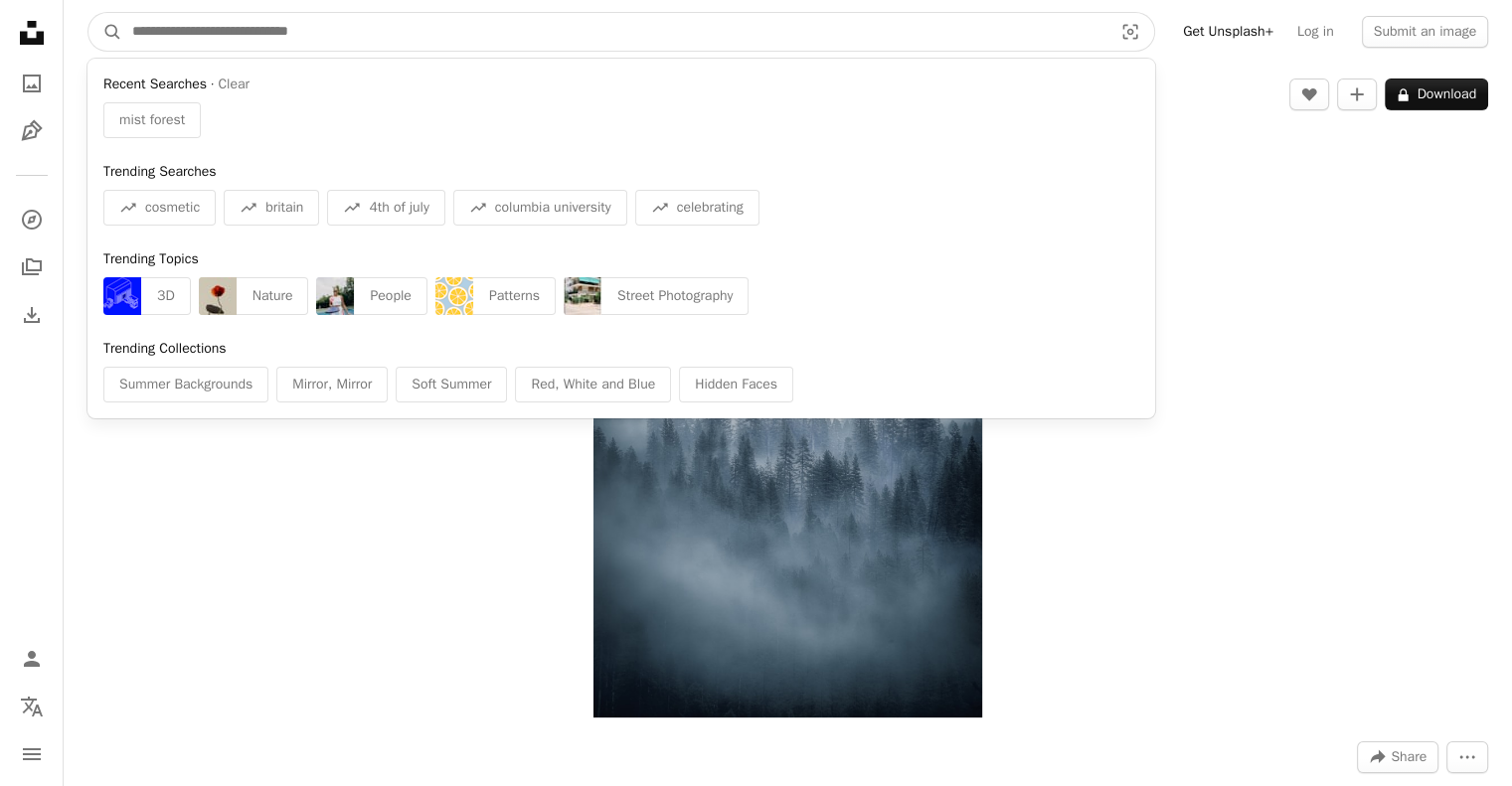 click at bounding box center (614, 32) 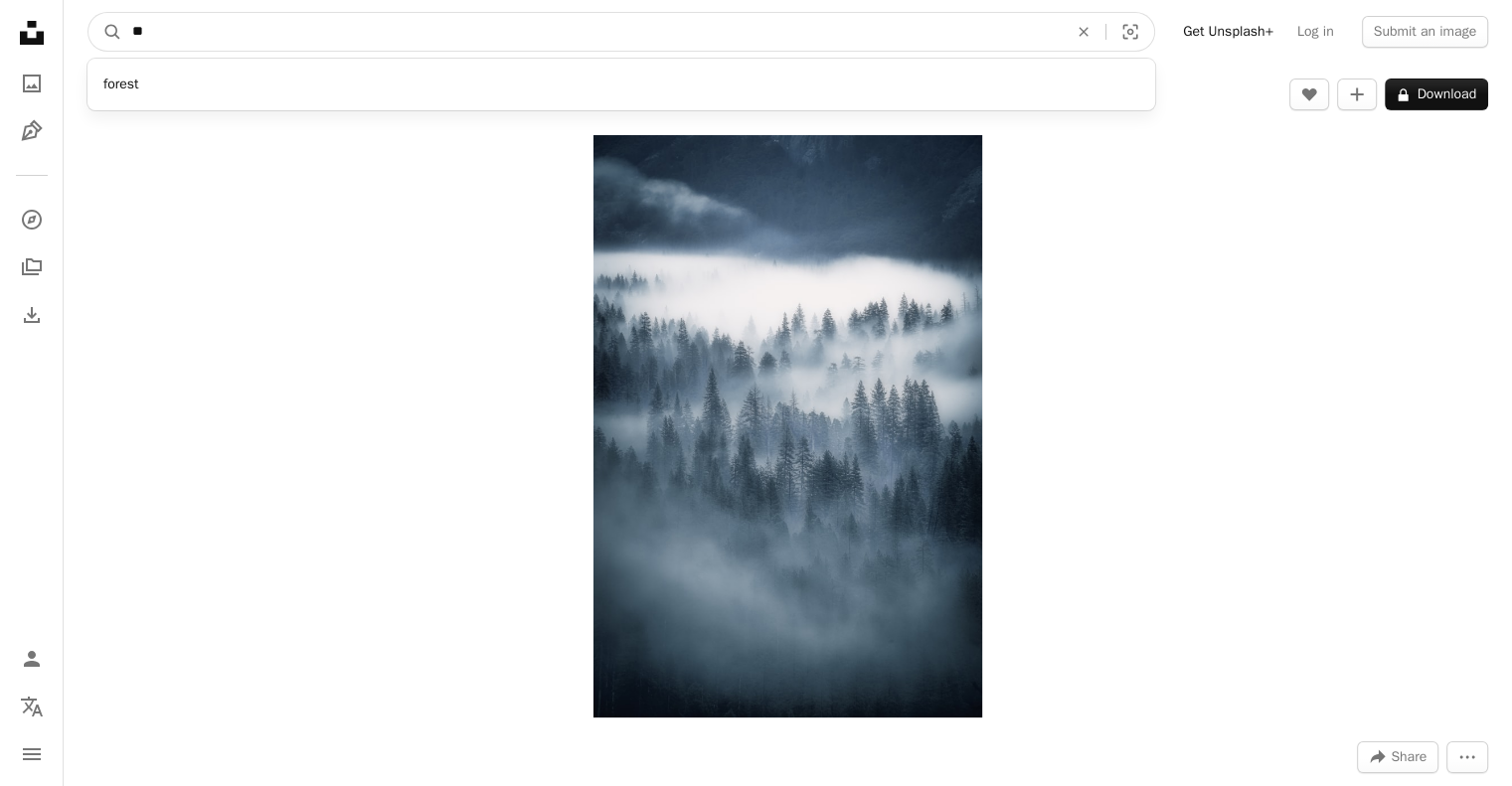 type on "*" 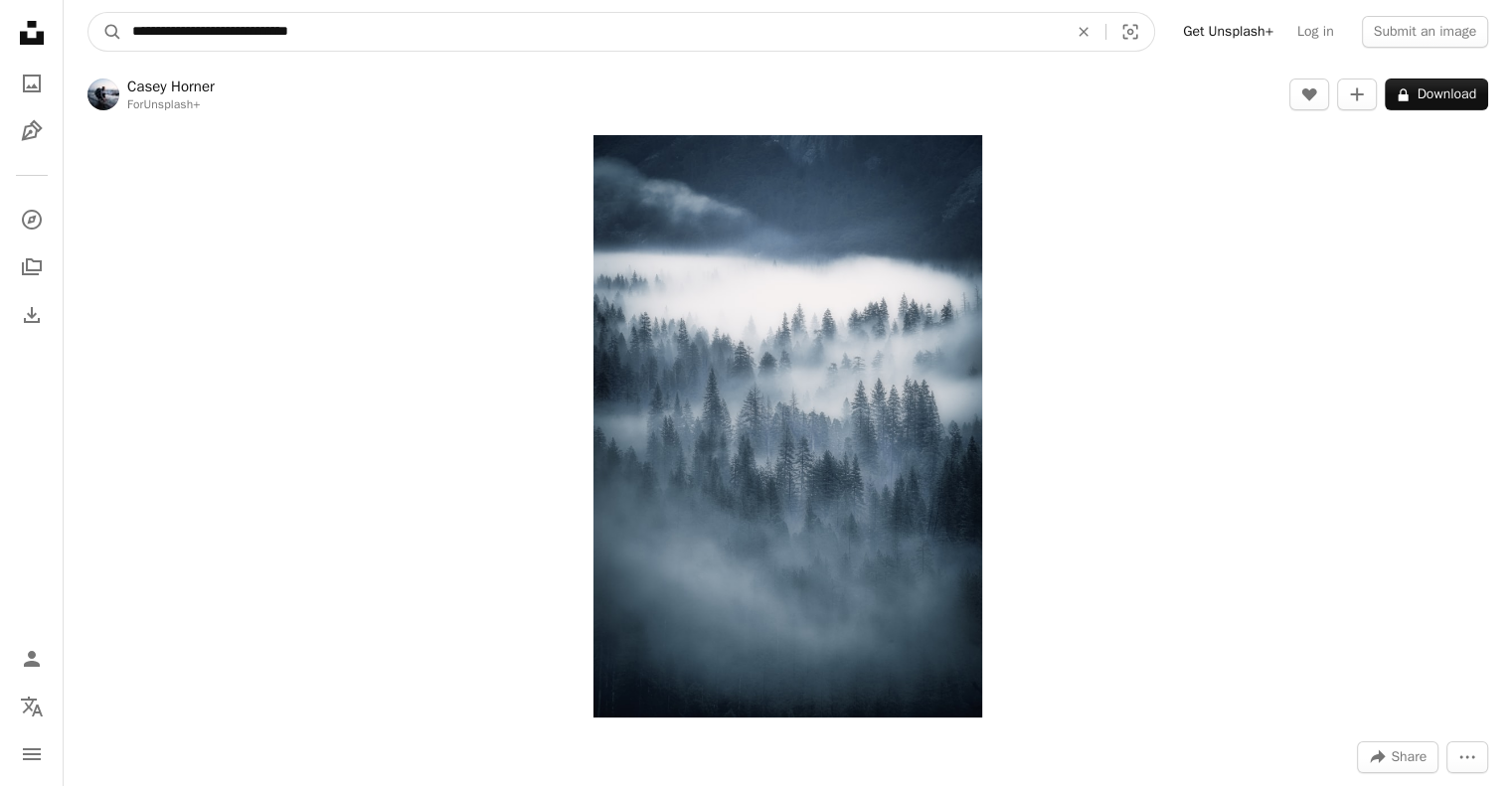 type on "**********" 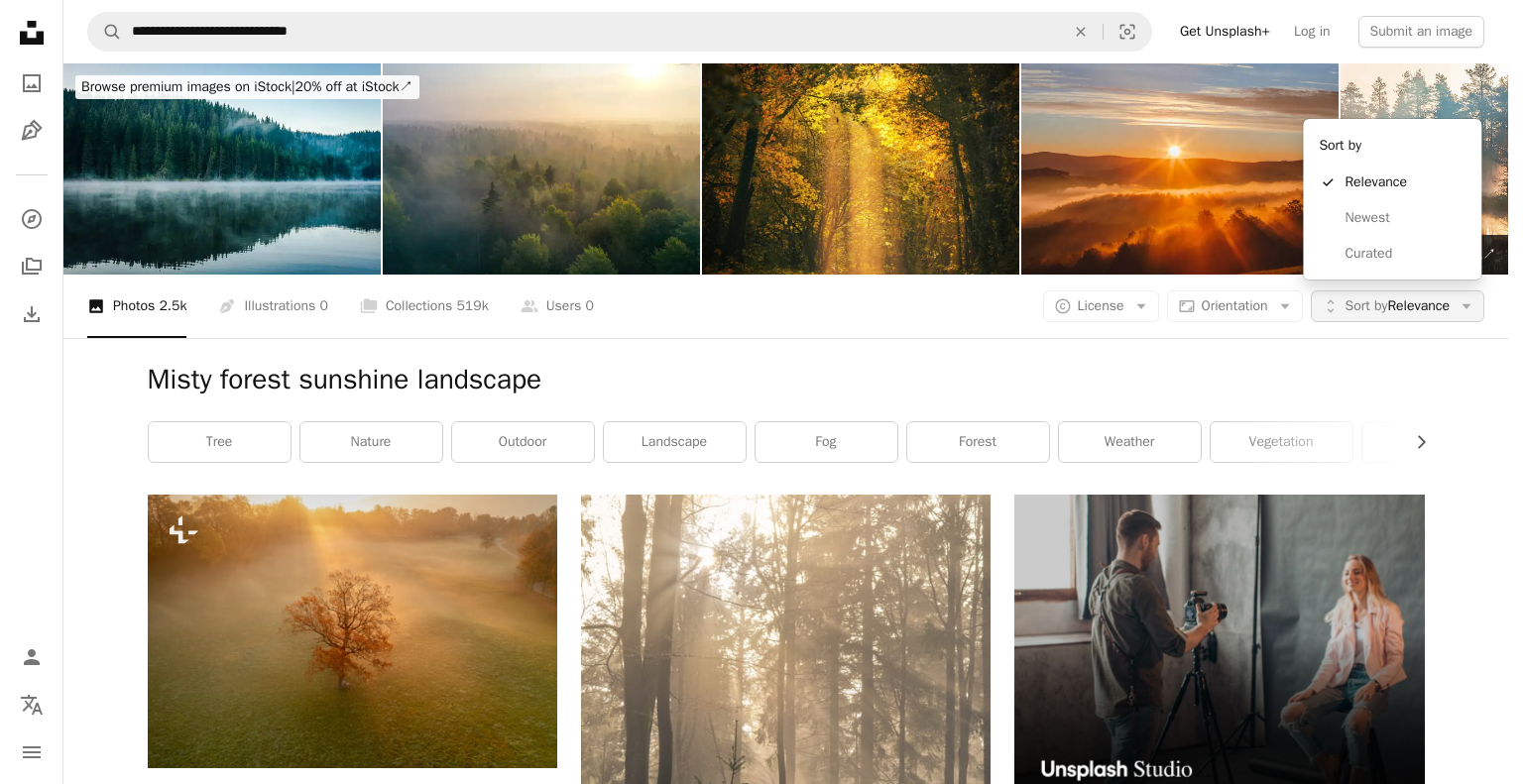 click on "Arrow down" 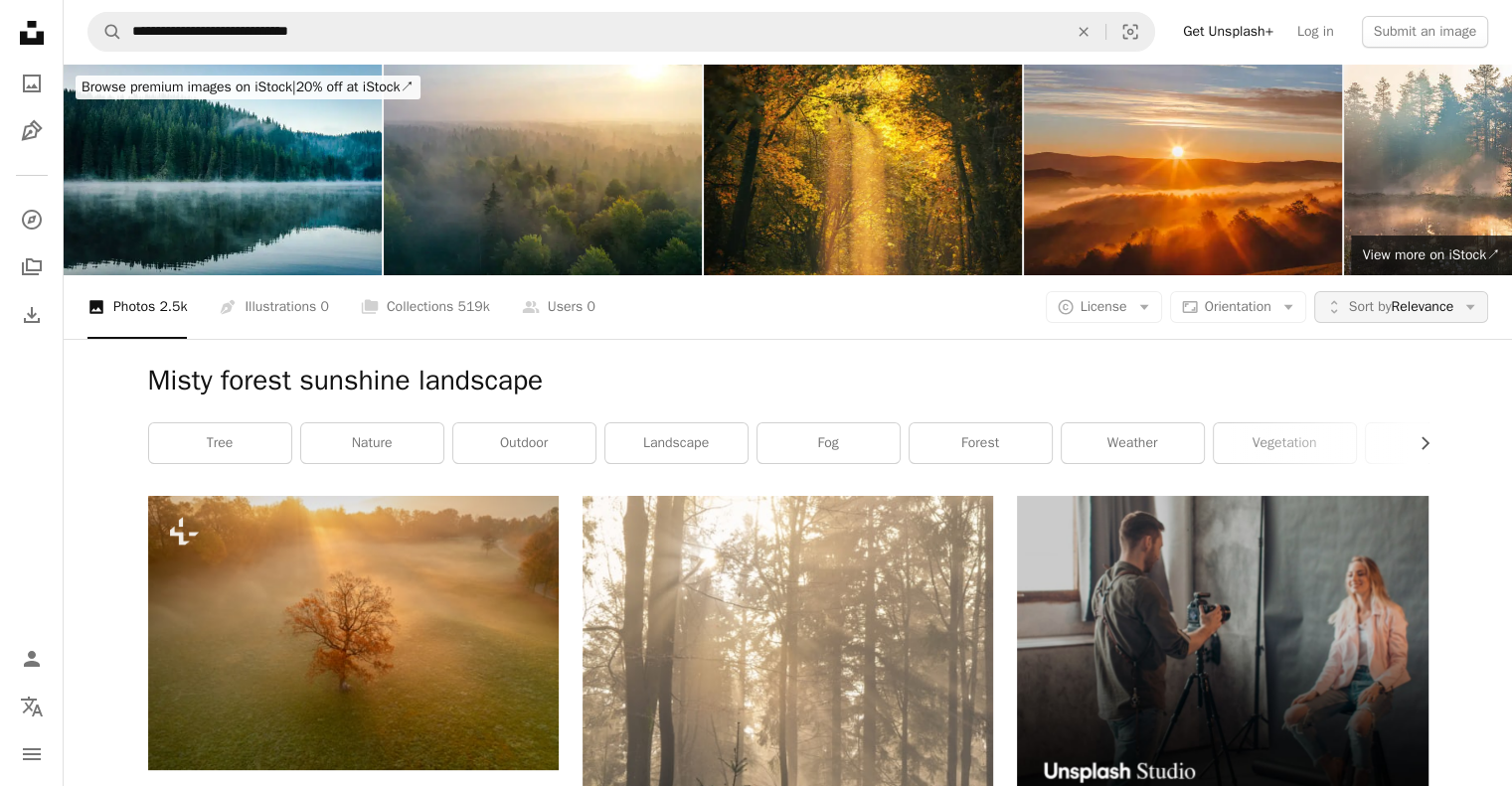 click on "Arrow down" 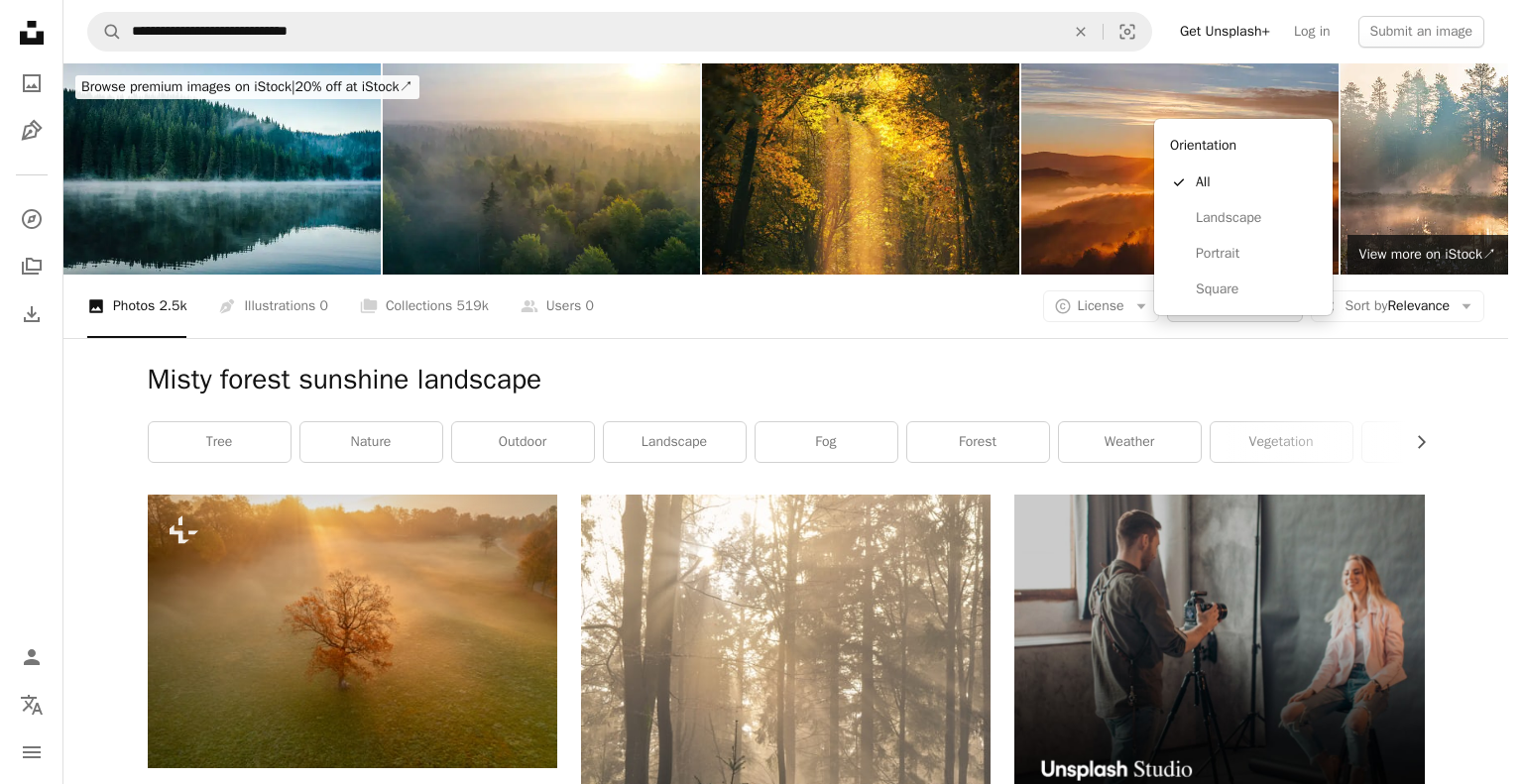 click on "Aspect ratio Orientation Arrow down" at bounding box center (1234, 306) 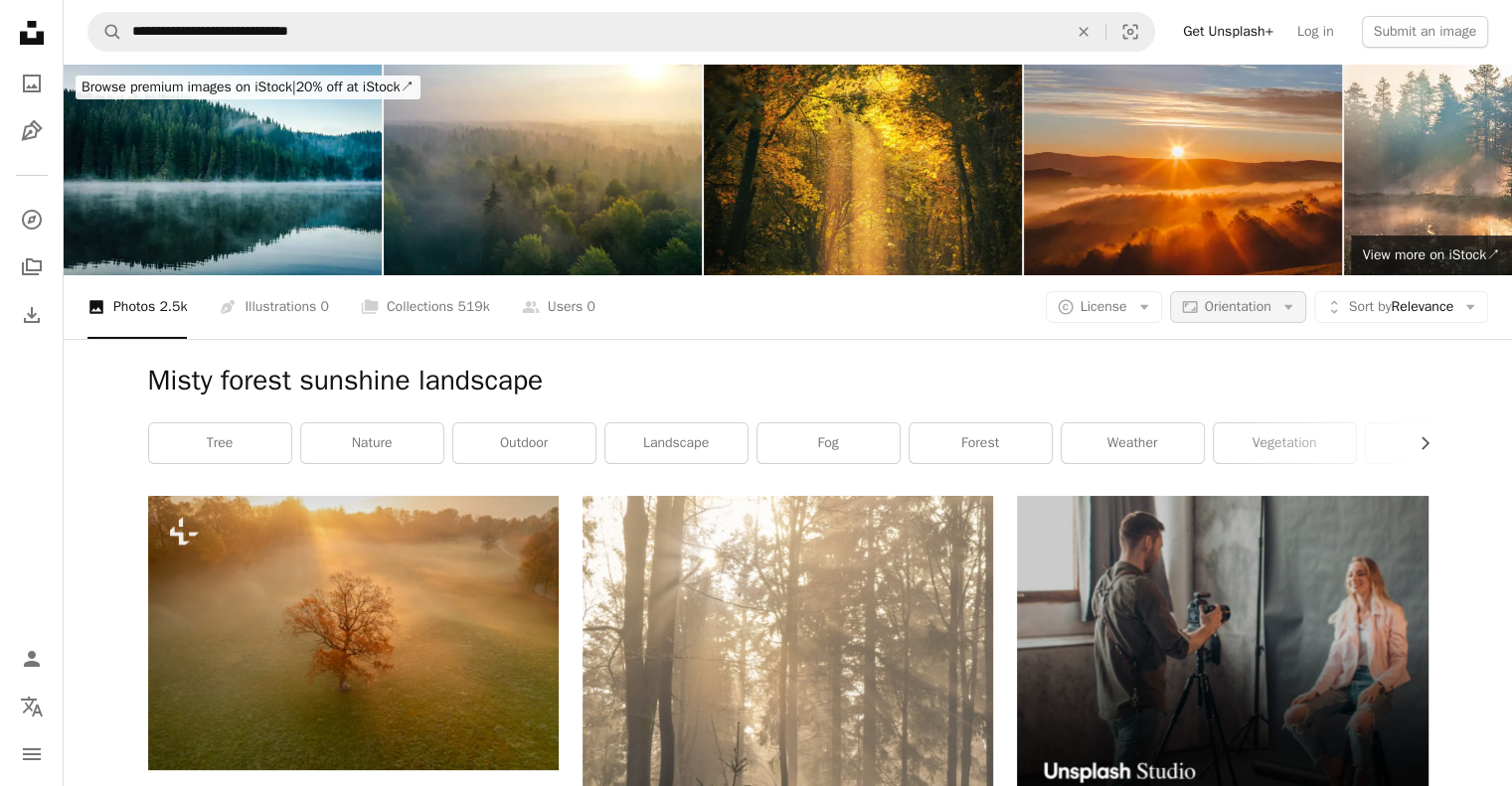 click on "Aspect ratio Orientation Arrow down" at bounding box center [1238, 307] 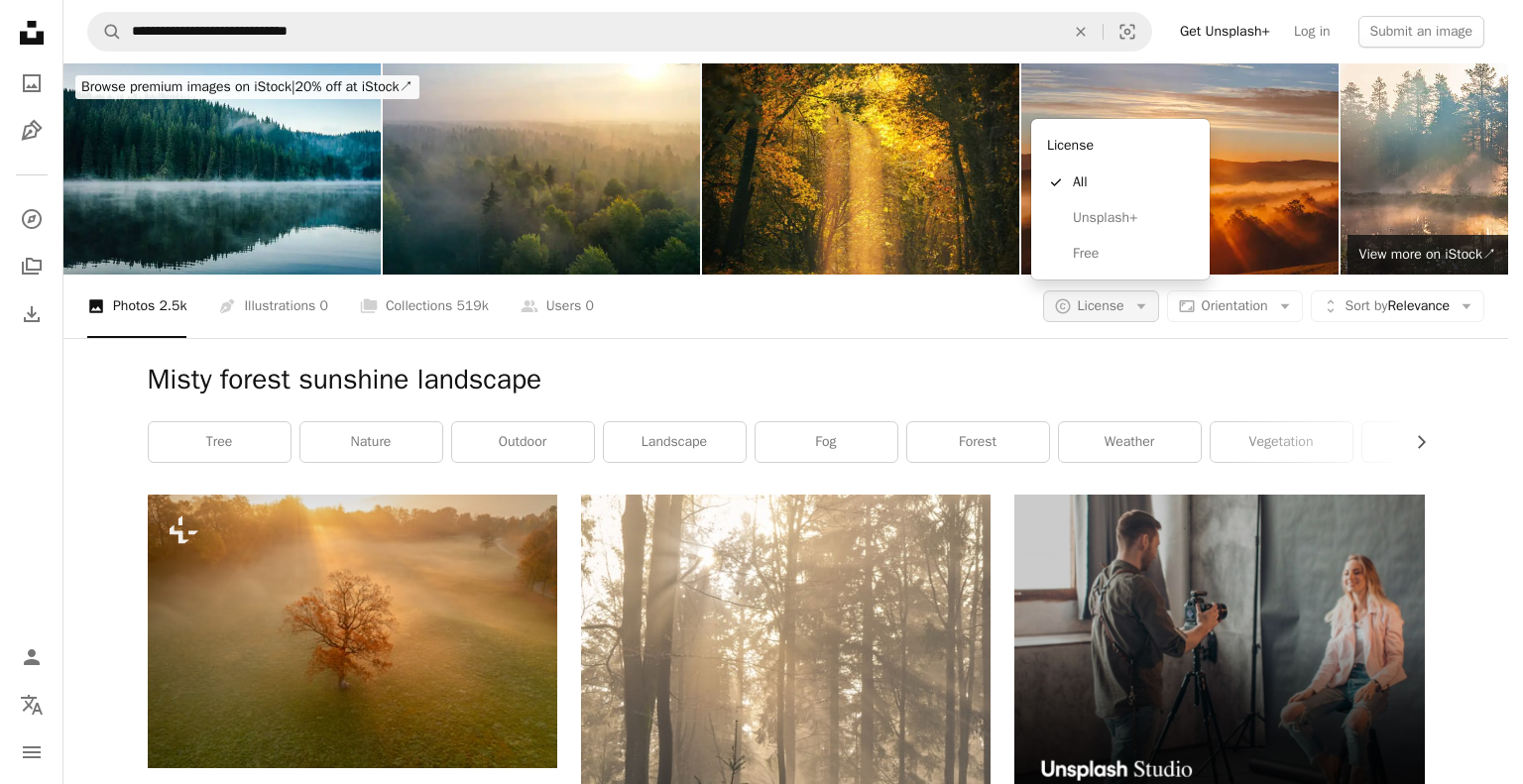 click on "A copyright icon © License Arrow down" at bounding box center [1101, 306] 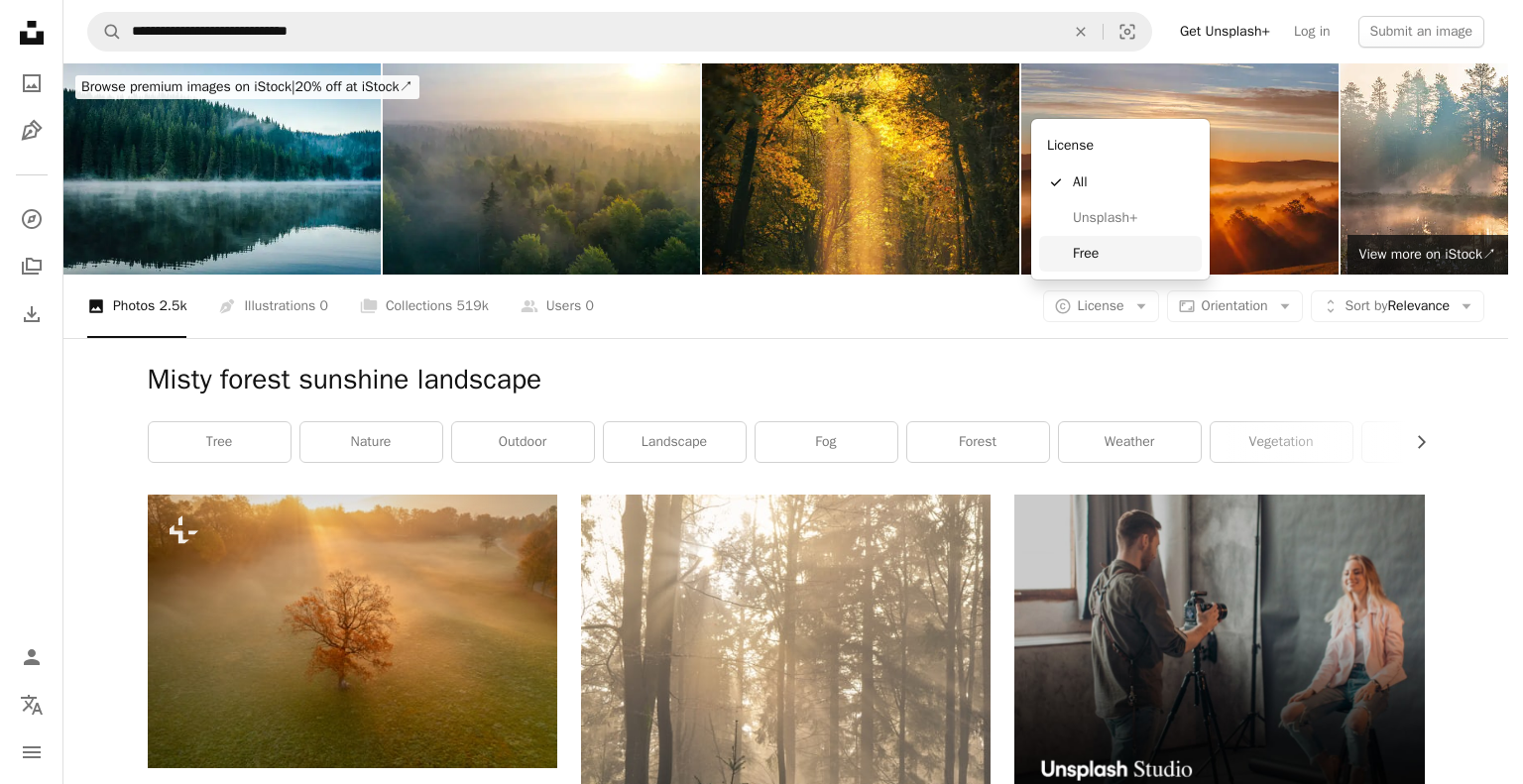 click on "Free" at bounding box center [1133, 254] 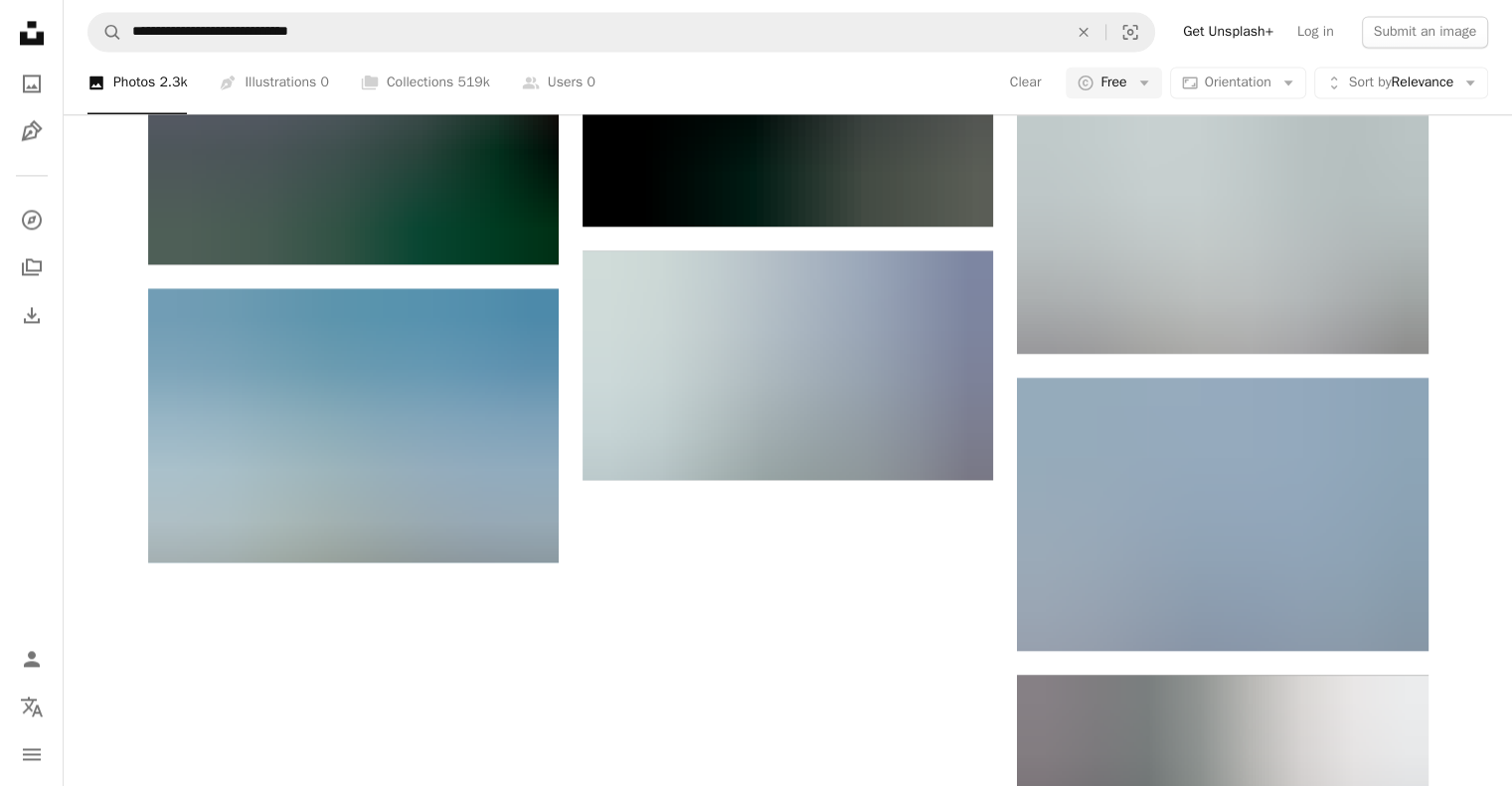 scroll, scrollTop: 3070, scrollLeft: 0, axis: vertical 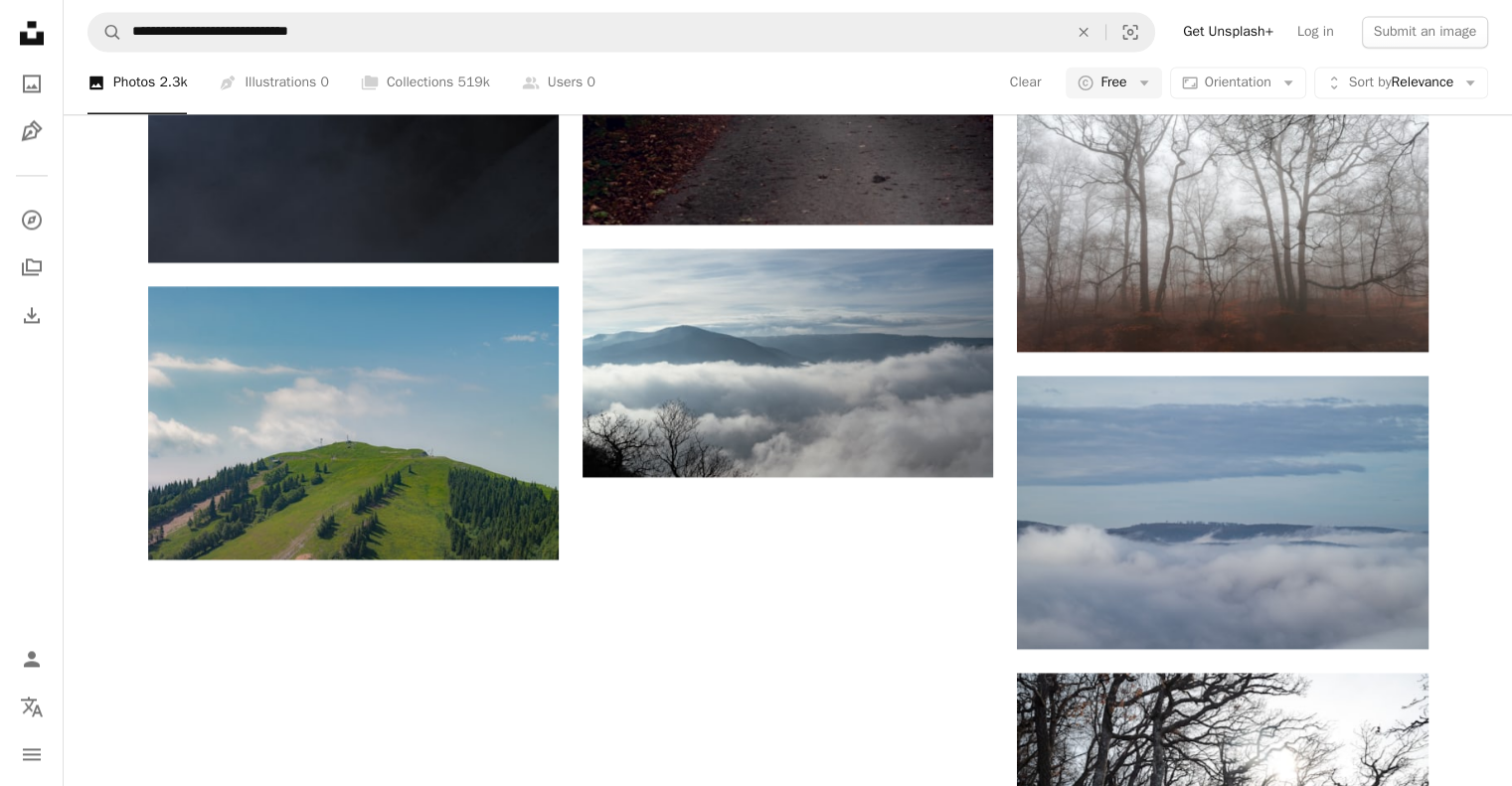 click on "Load more" at bounding box center [788, 1025] 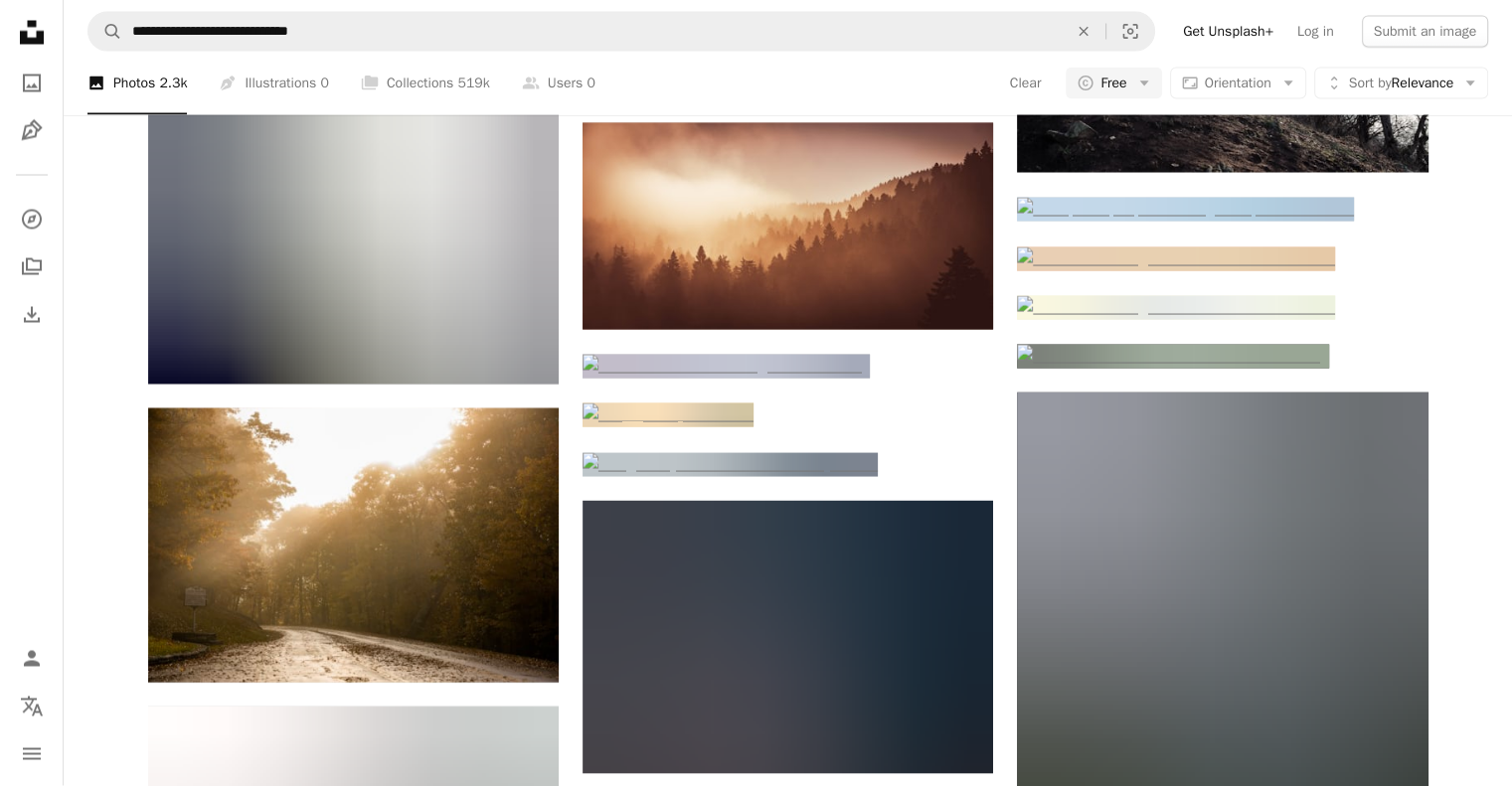 scroll, scrollTop: 3844, scrollLeft: 0, axis: vertical 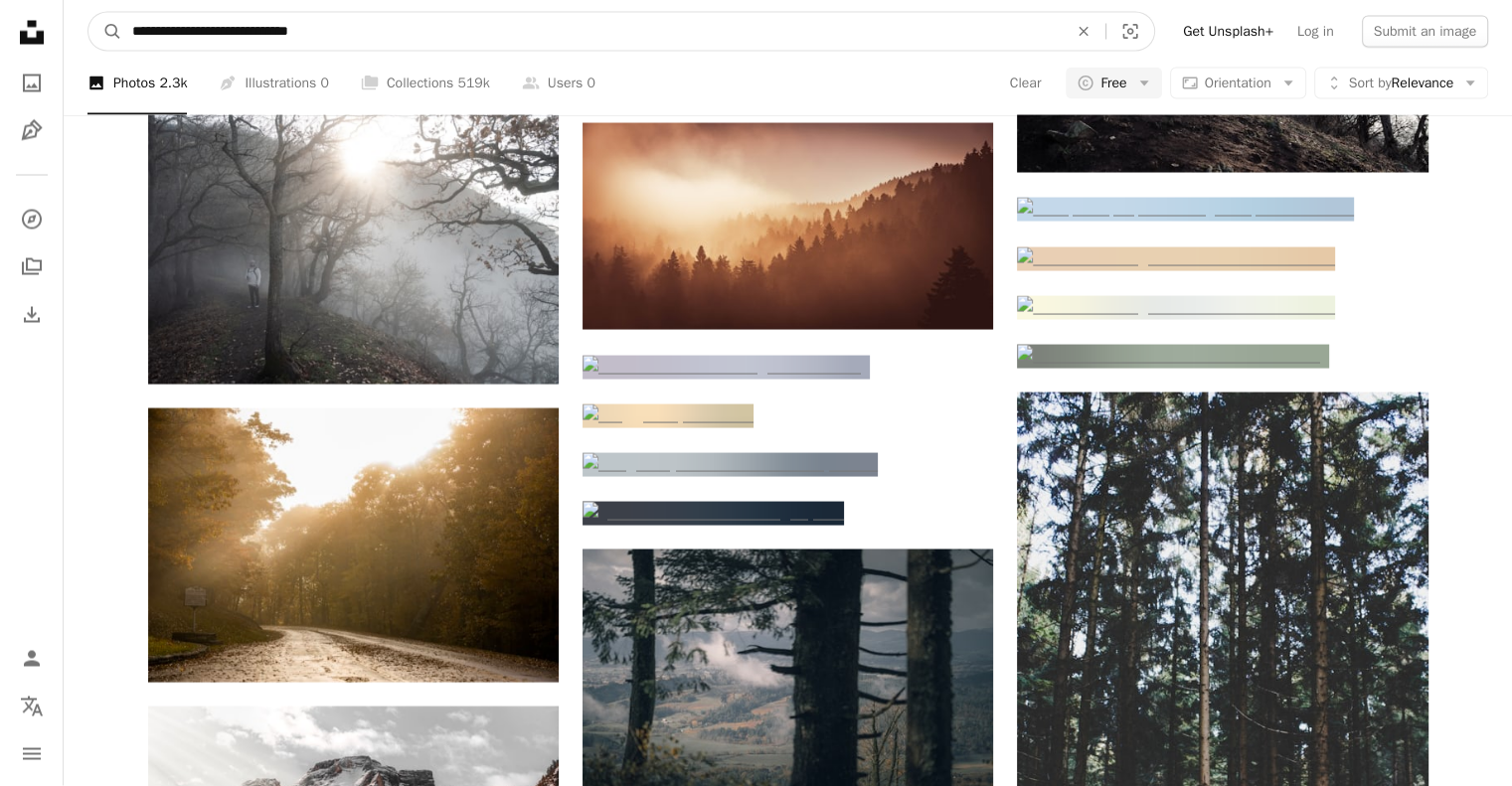 drag, startPoint x: 268, startPoint y: 32, endPoint x: 249, endPoint y: 31, distance: 19.026298 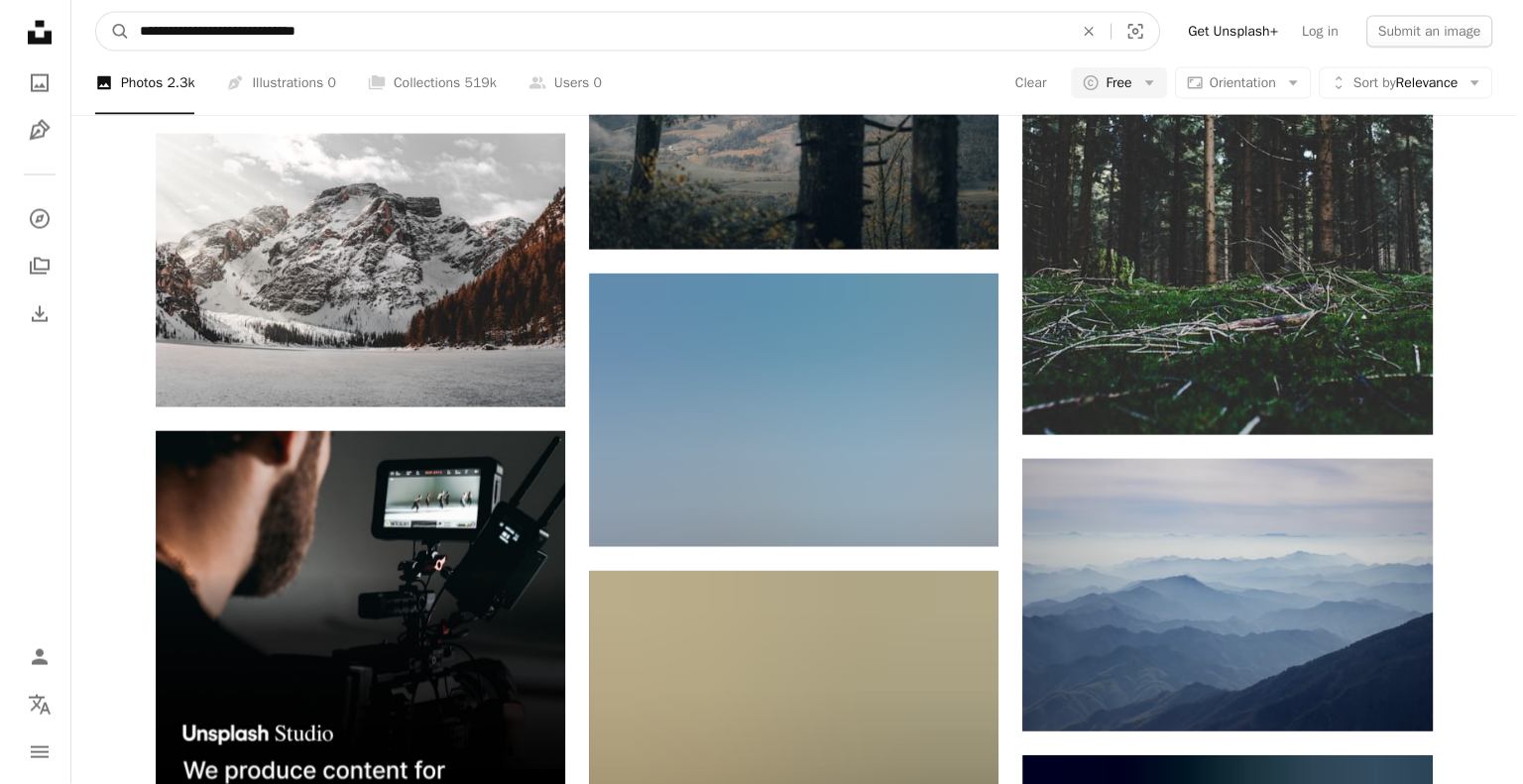 scroll, scrollTop: 4411, scrollLeft: 0, axis: vertical 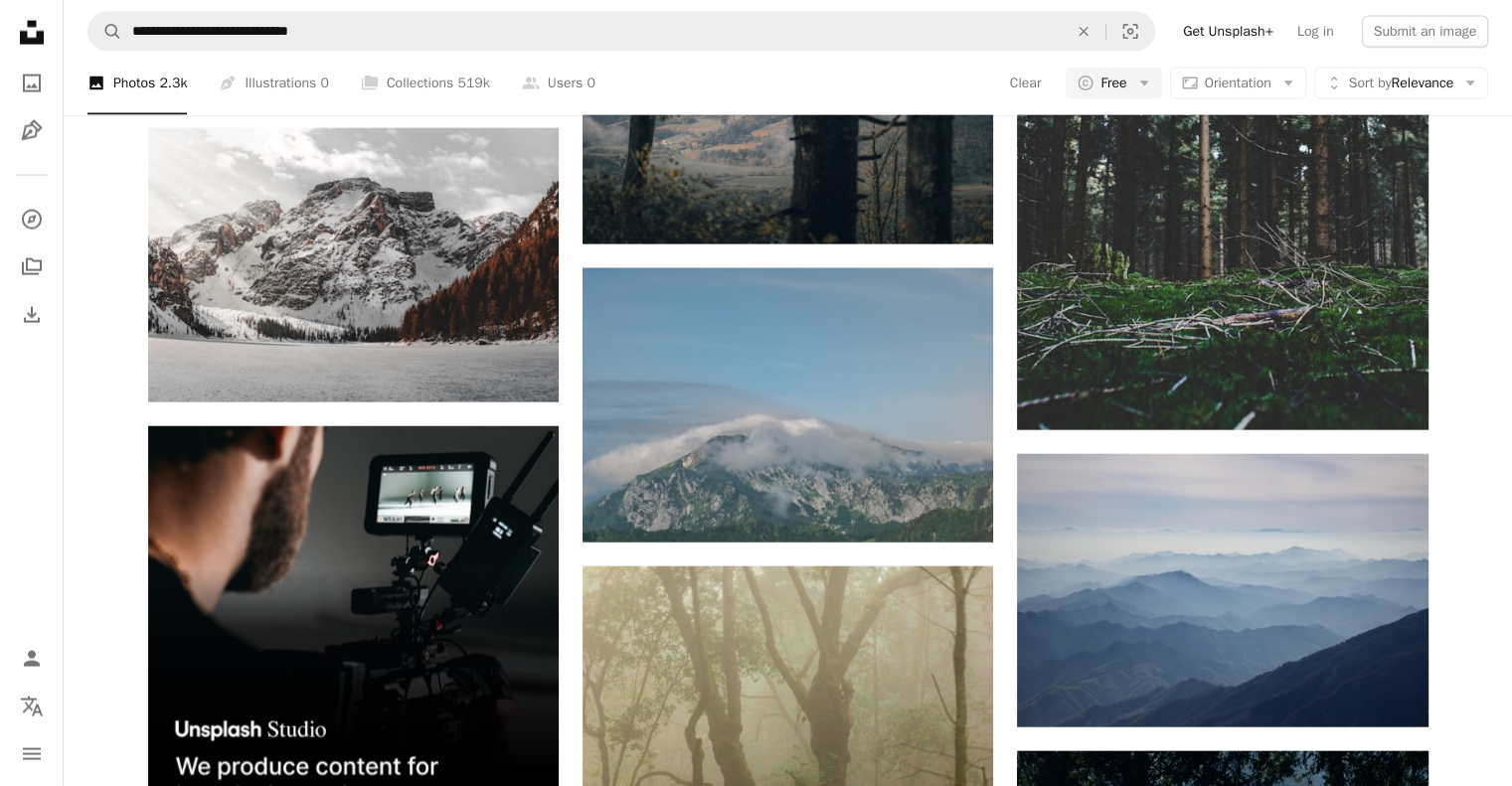 click at bounding box center (668, -162) 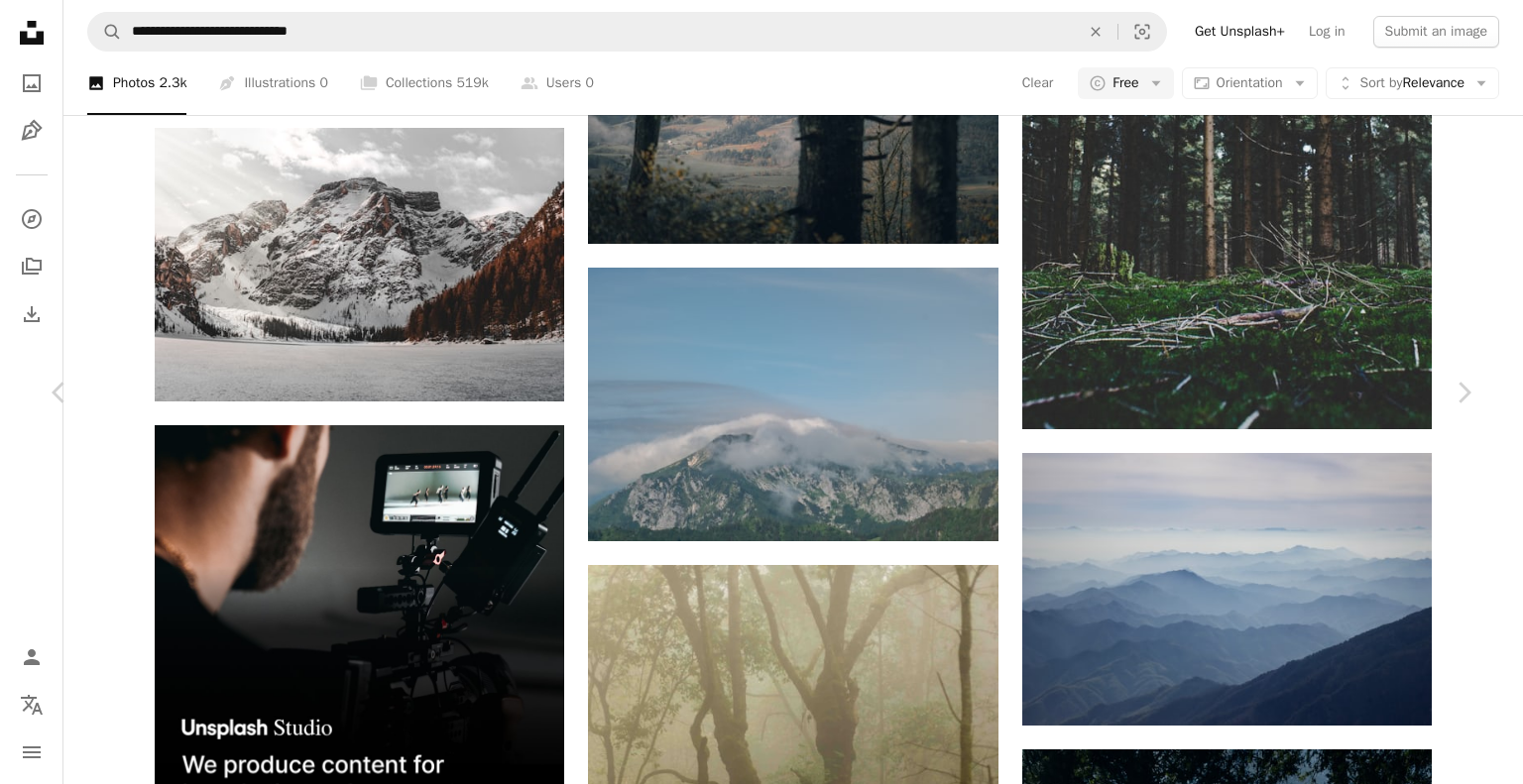 click on "Chevron down" 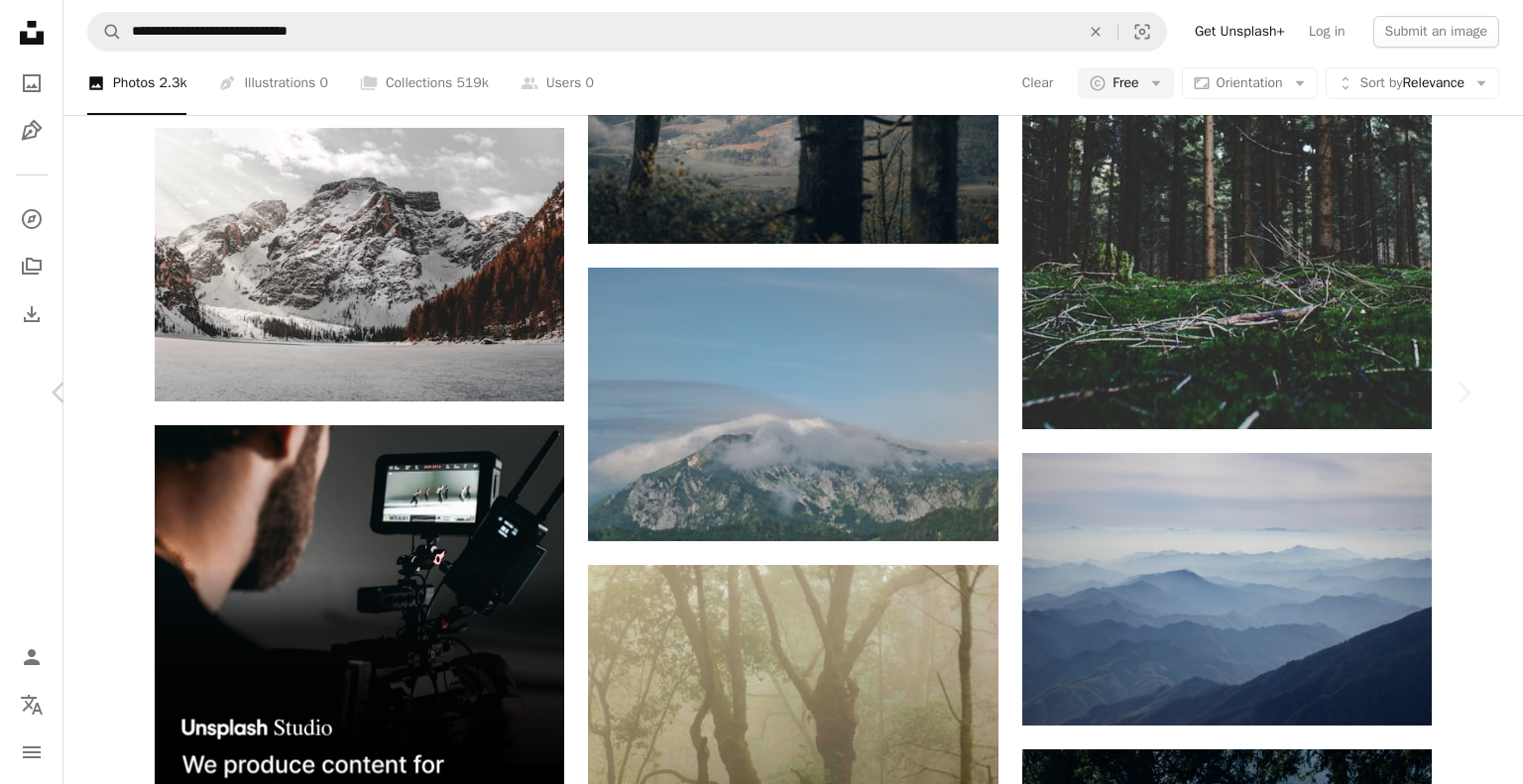 scroll, scrollTop: 122, scrollLeft: 0, axis: vertical 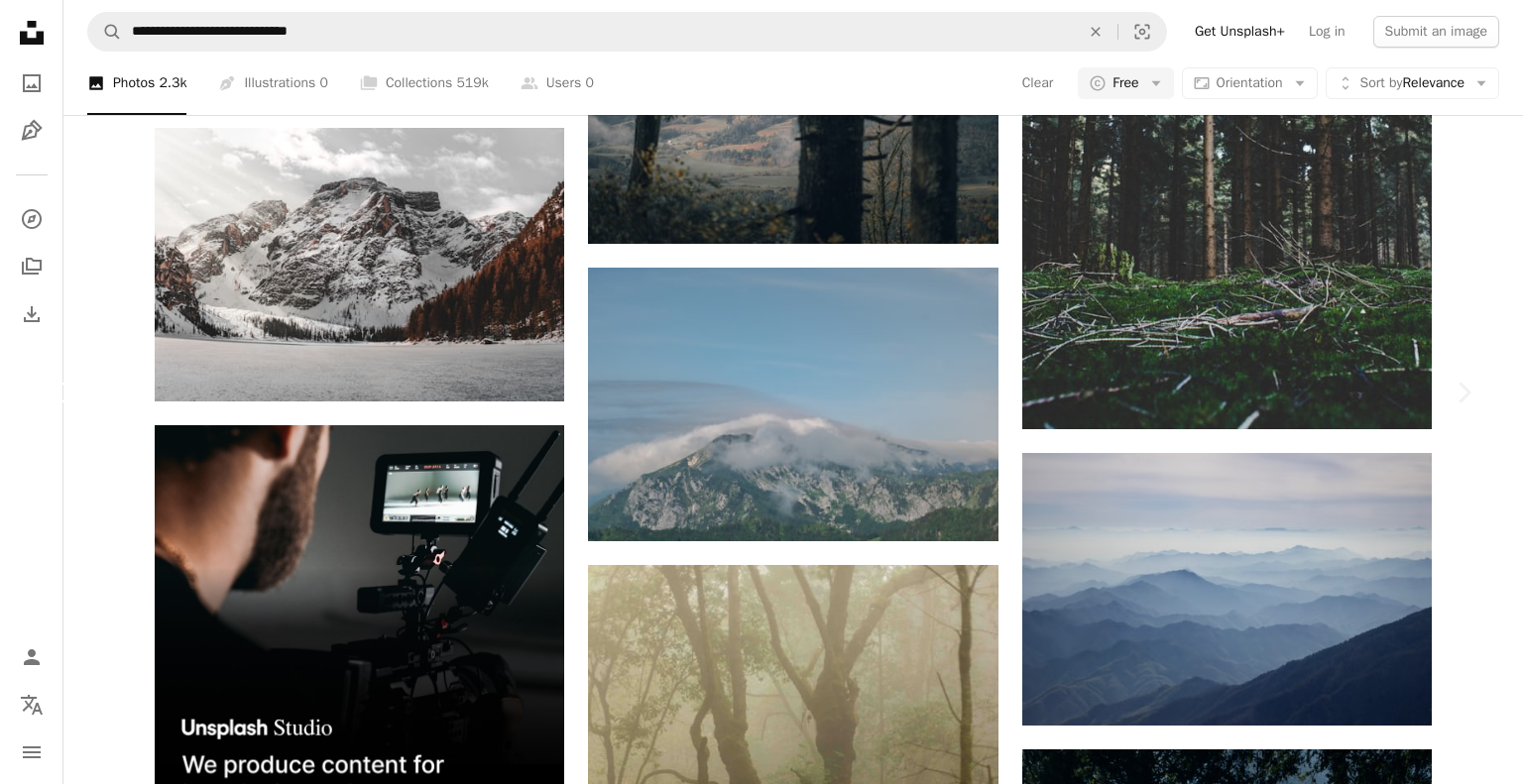 click on "Chevron left" 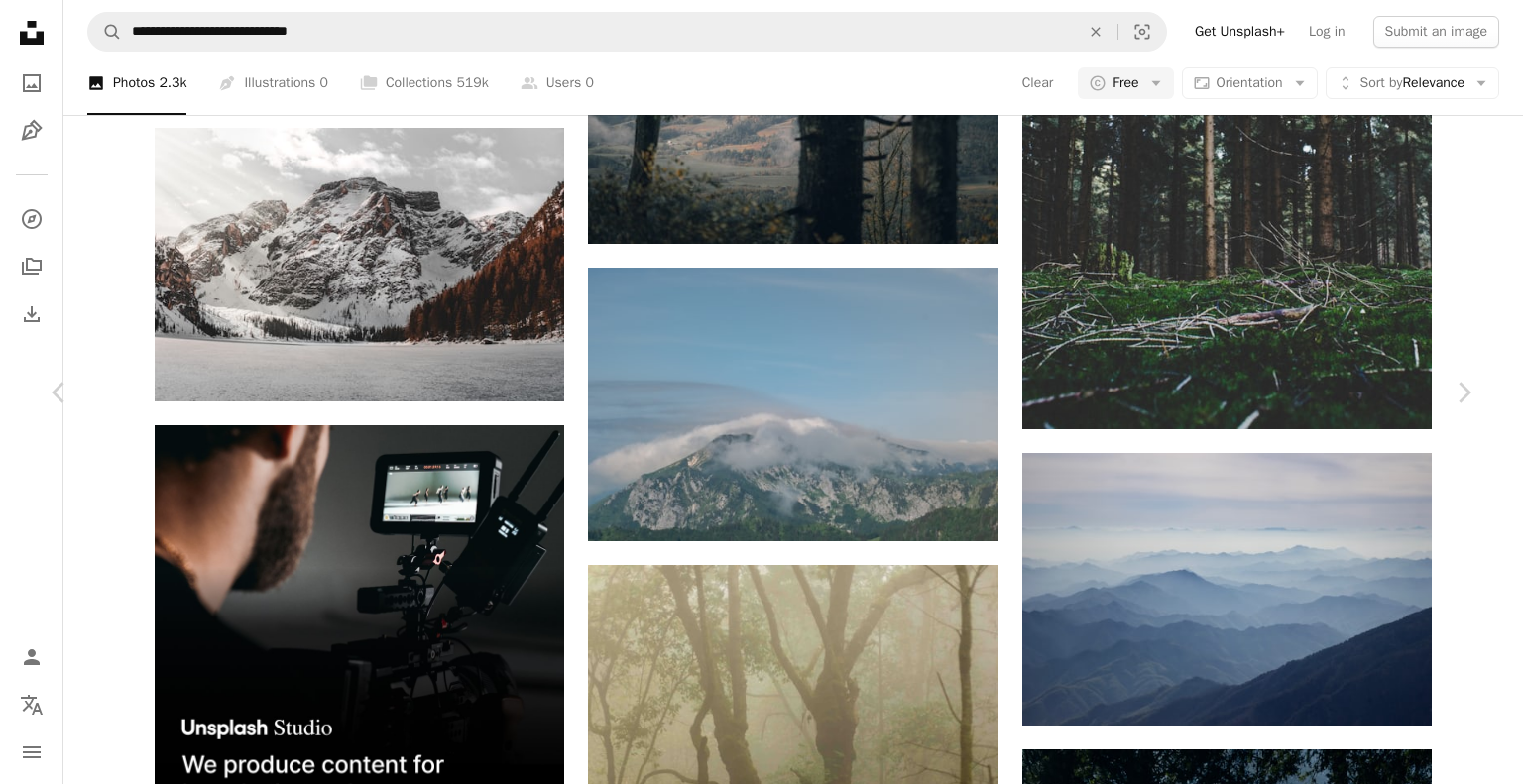 scroll, scrollTop: 2216, scrollLeft: 0, axis: vertical 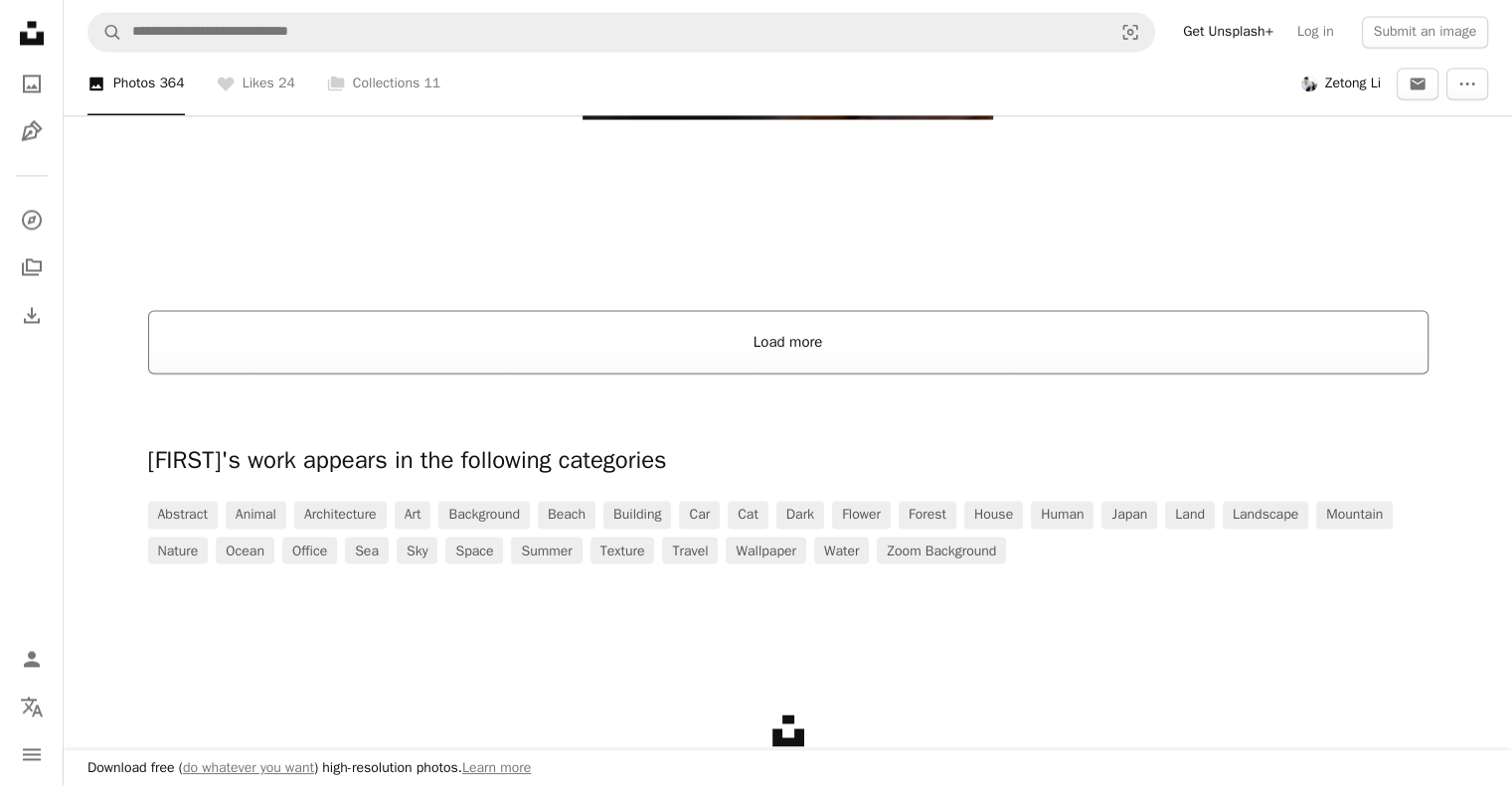 click on "Load more" at bounding box center (788, 342) 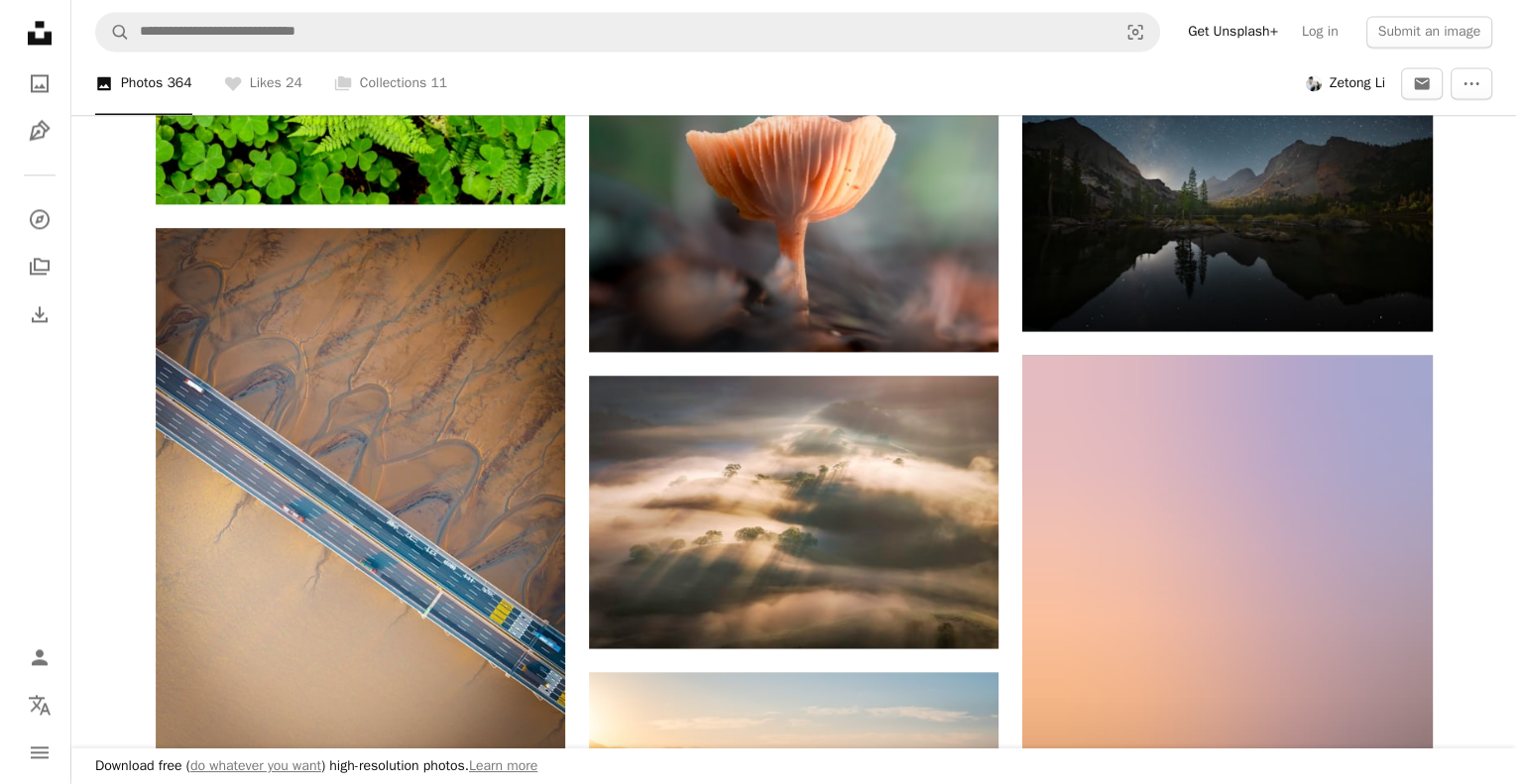 scroll, scrollTop: 3008, scrollLeft: 0, axis: vertical 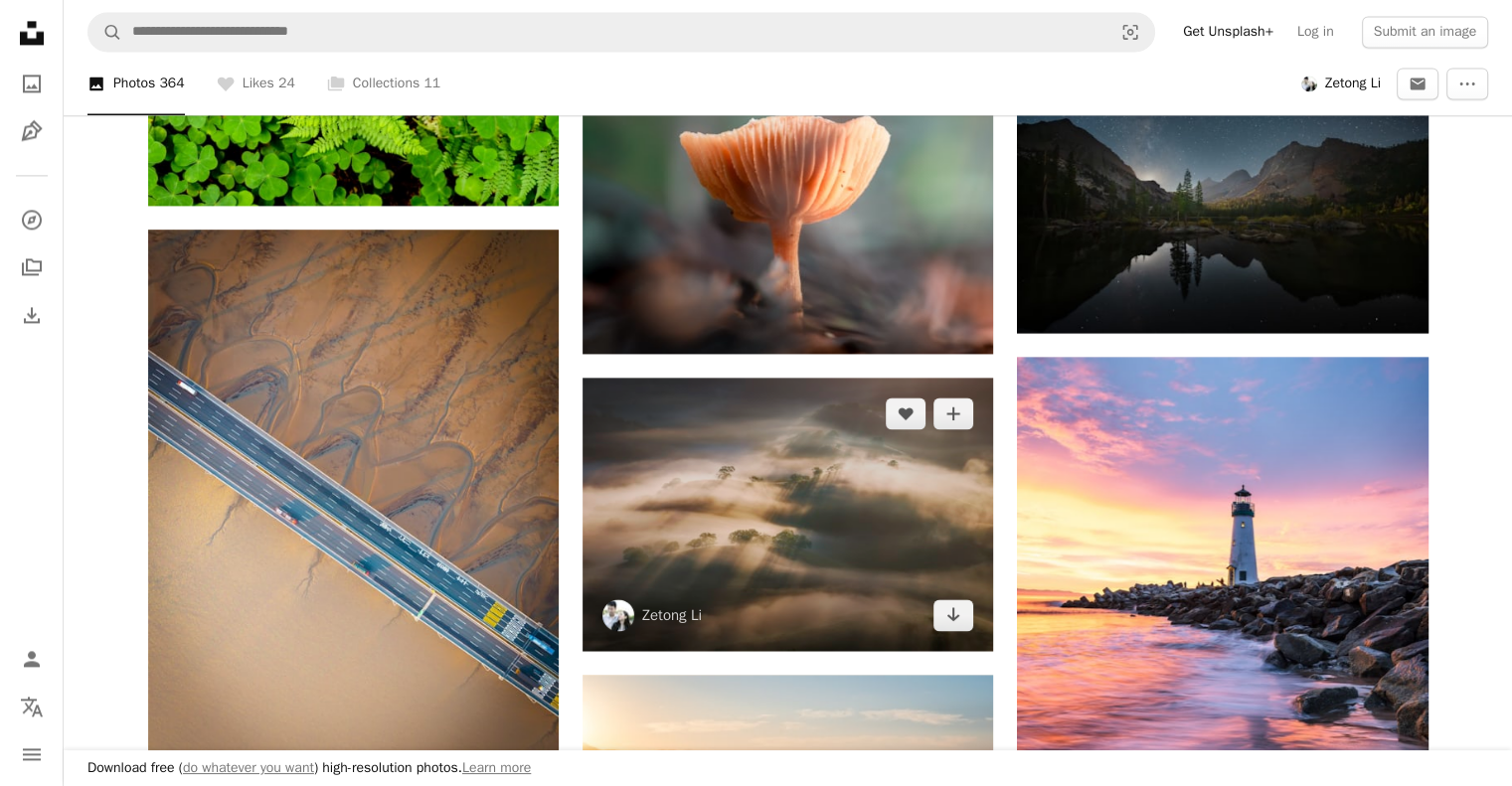 click at bounding box center [787, 514] 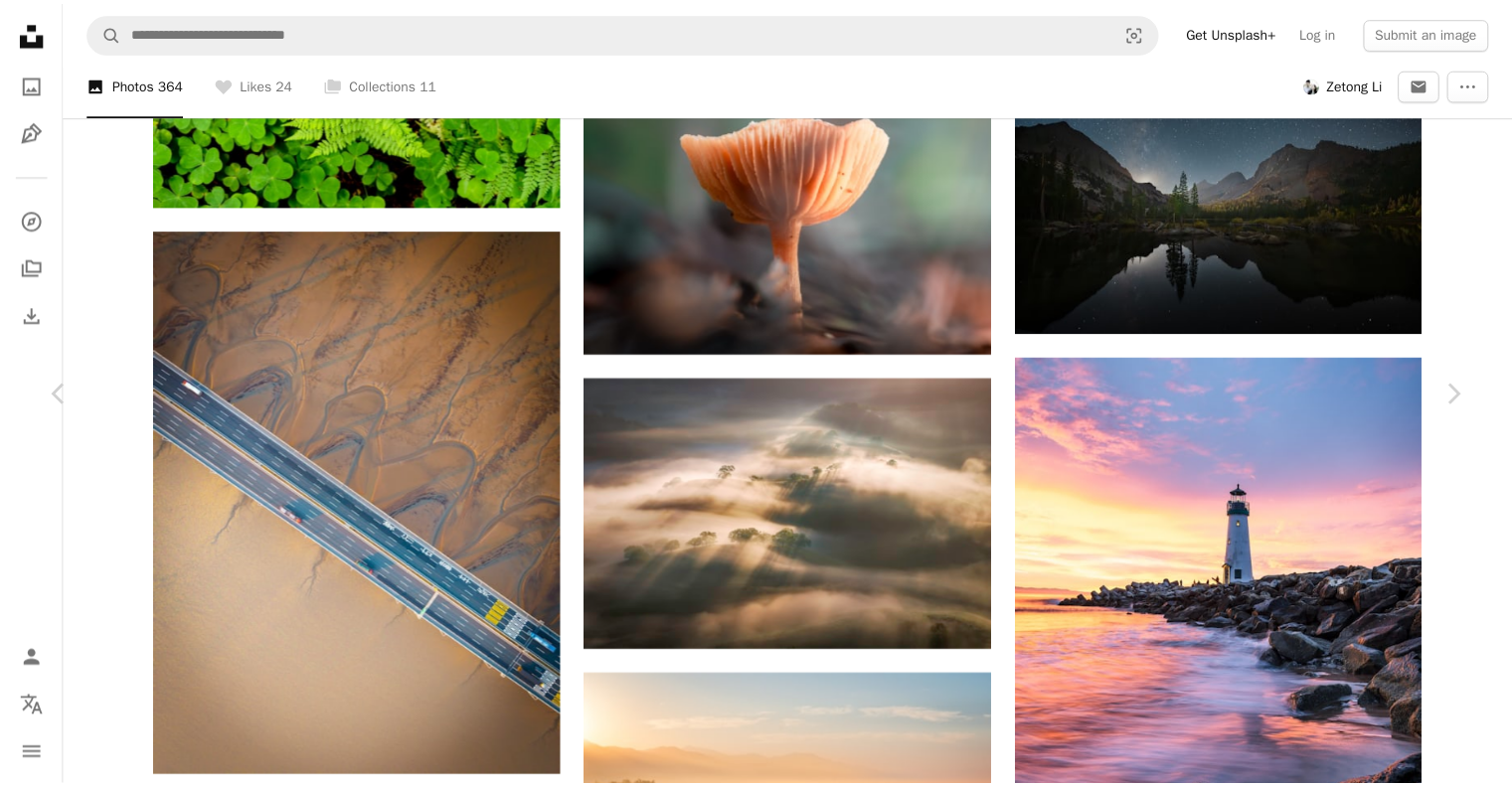 scroll, scrollTop: 0, scrollLeft: 0, axis: both 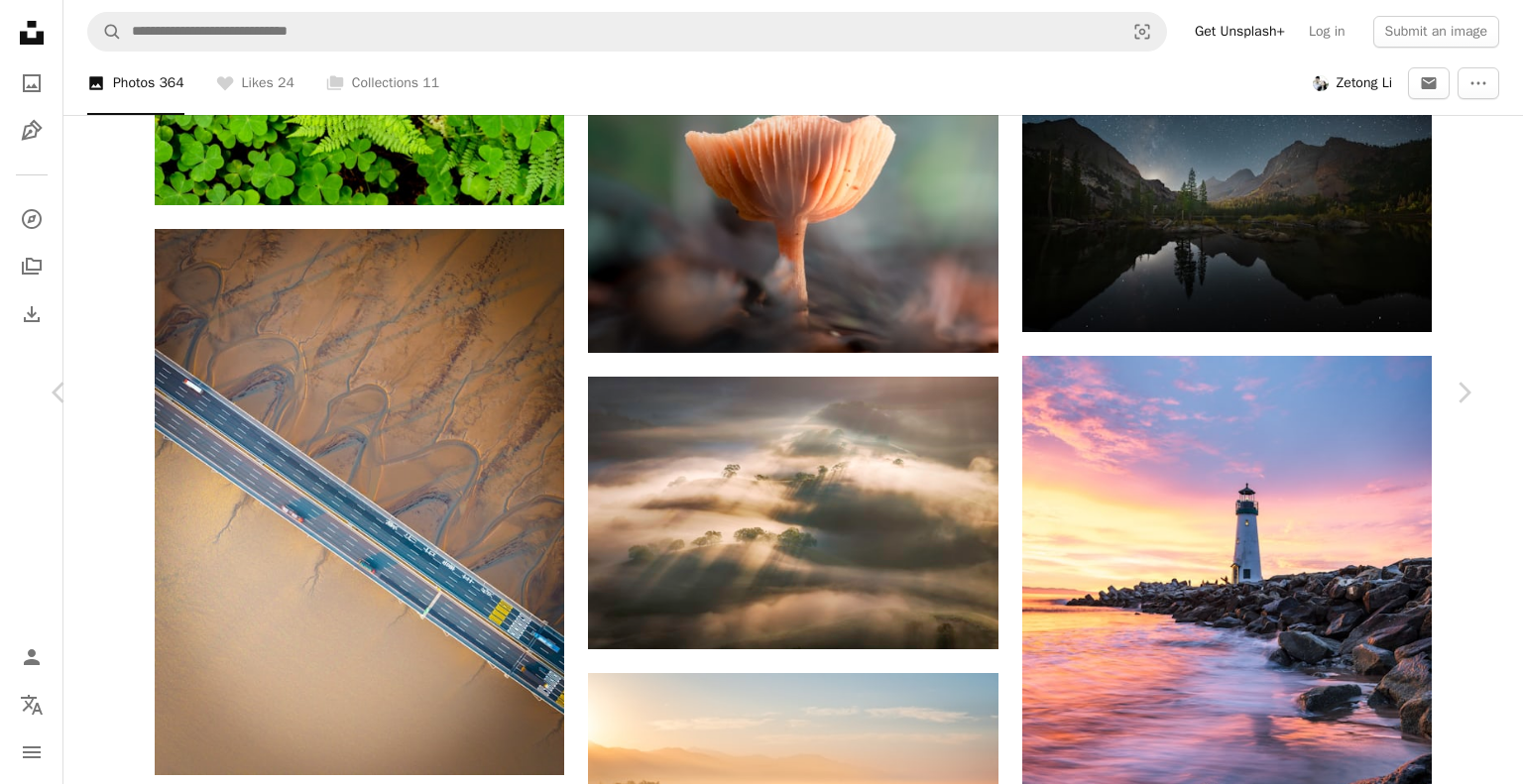 click on "An X shape Chevron left Chevron right [FIRST] [LAST] [FIRST] A heart A plus sign Download free Chevron down Zoom in Views 1,642,581 Downloads 32,280 Featured in Photos , Wallpapers , Nature A forward-right arrow Share Info icon Info More Actions Calendar outlined Published on April 1, 2025 Camera [BRAND], [PRODUCT_ID] Safety Free to use under the Unsplash License wallpapers backgrounds golden hour rolling hills soft light morning fog light beams dreamy landscape shadow and light cinematic landscape peaceful morning mystical landscape foggy sunrise Free pictures Browse premium related images on iStock | Save 20% with code UNSPLASH20 View more on iStock ↗ Related images A heart A plus sign [FIRST] [LAST] Available for hire A checkmark inside of a circle Arrow pointing down A heart A plus sign [FIRST] [LAST] Arrow pointing down Plus sign for Unsplash+ A heart A plus sign [FIRST] [LAST] For Unsplash+ A lock Download A heart A plus sign [FIRST] [LAST] [LAST] A heart For" at bounding box center (762, 4900) 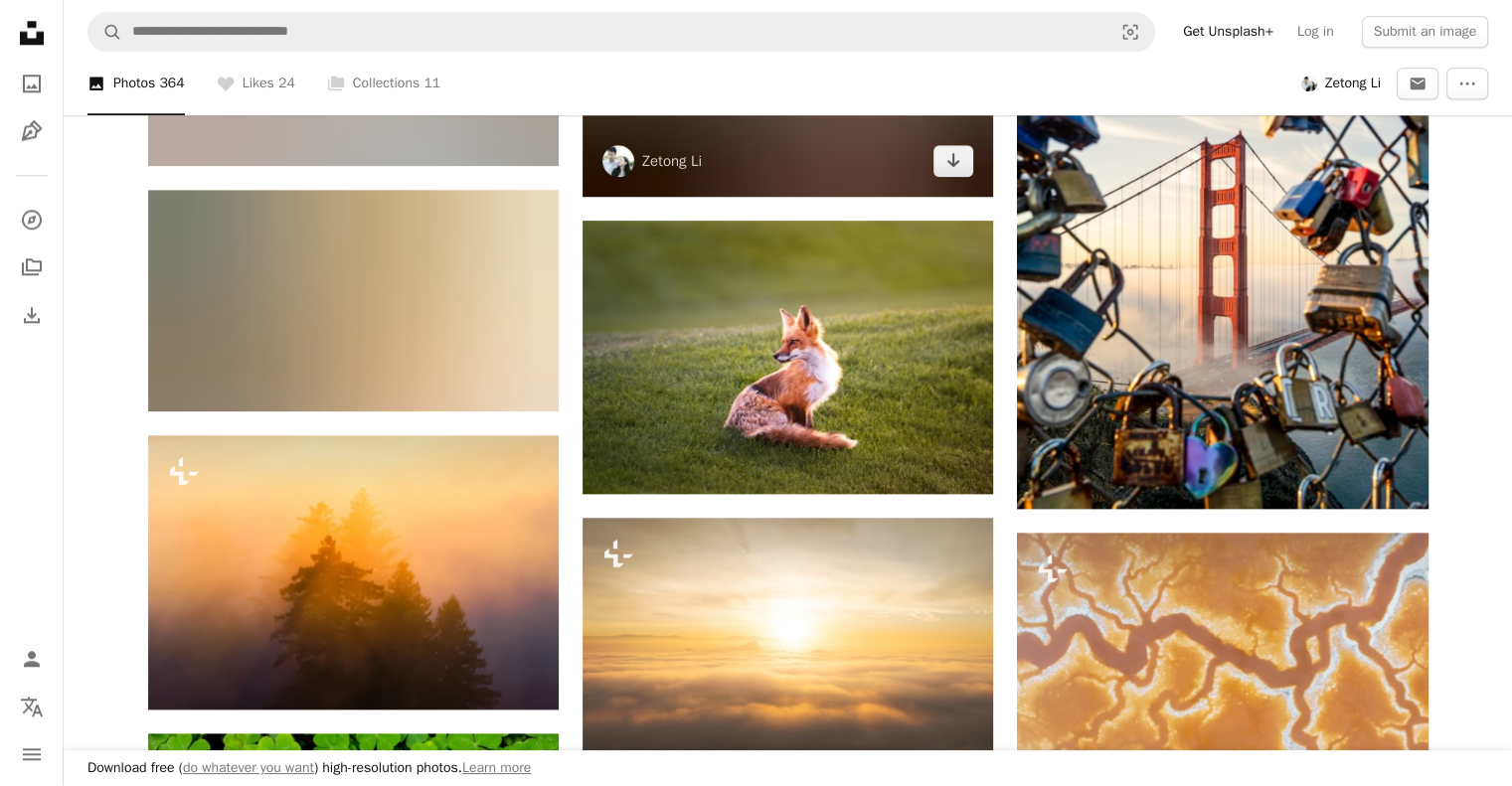 scroll, scrollTop: 2202, scrollLeft: 0, axis: vertical 